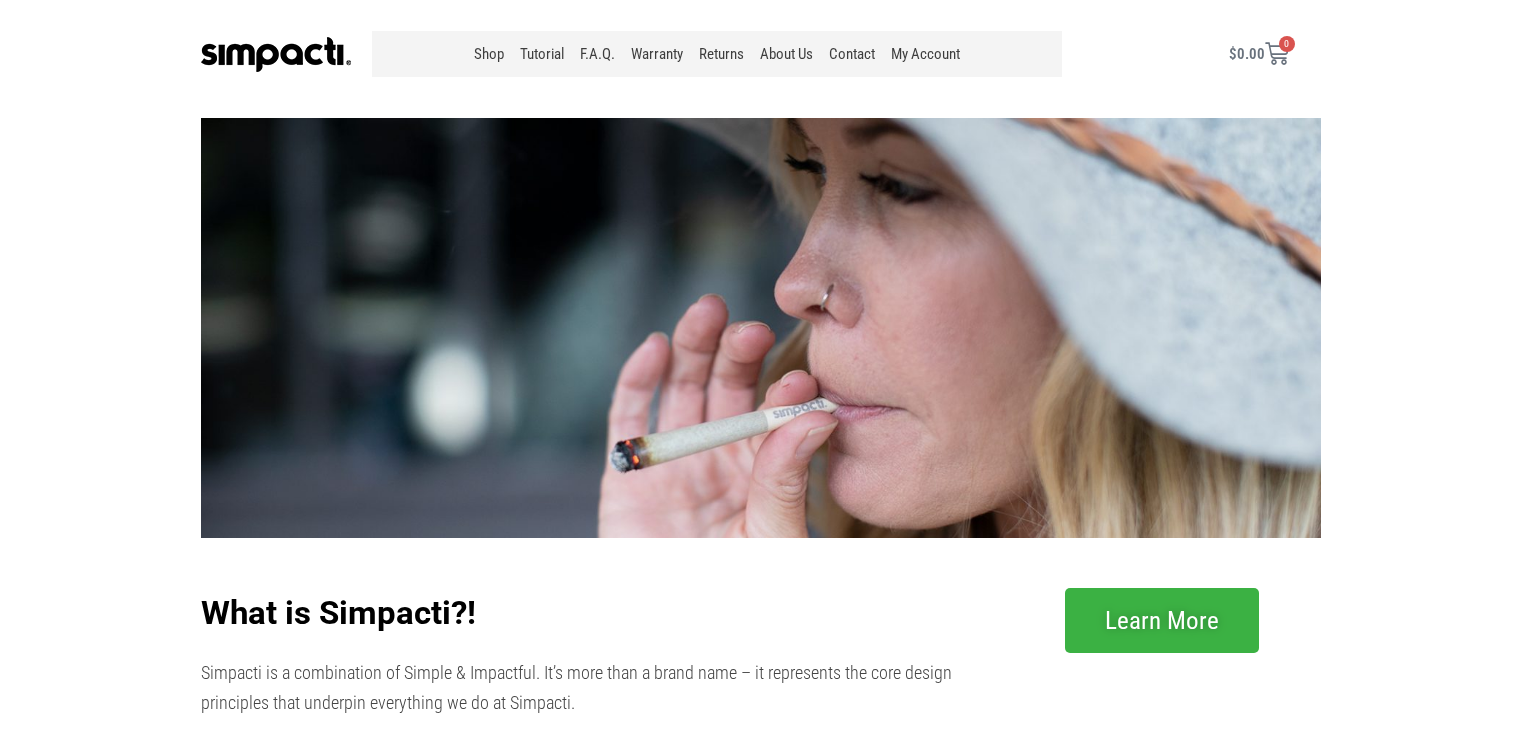 scroll, scrollTop: 0, scrollLeft: 0, axis: both 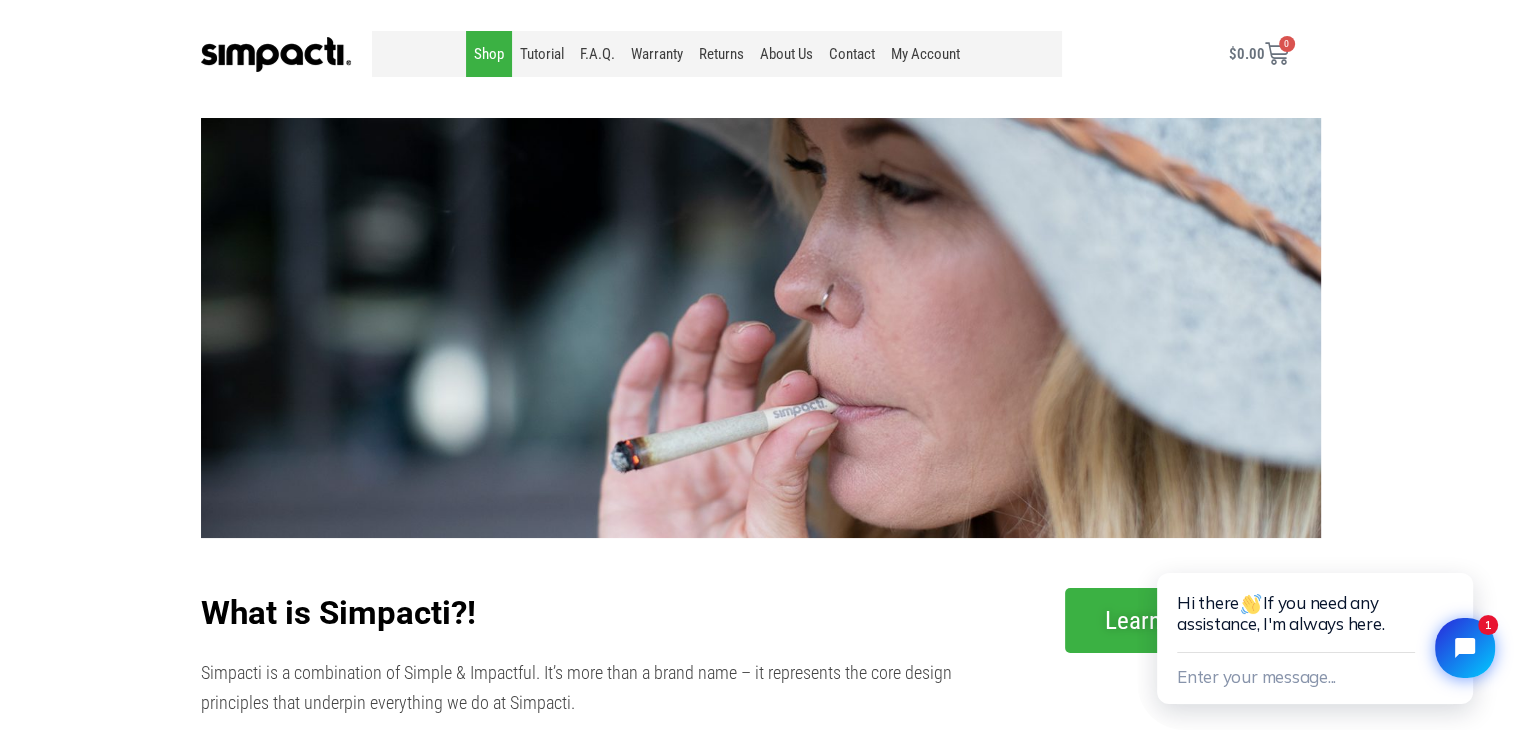 click on "Shop" 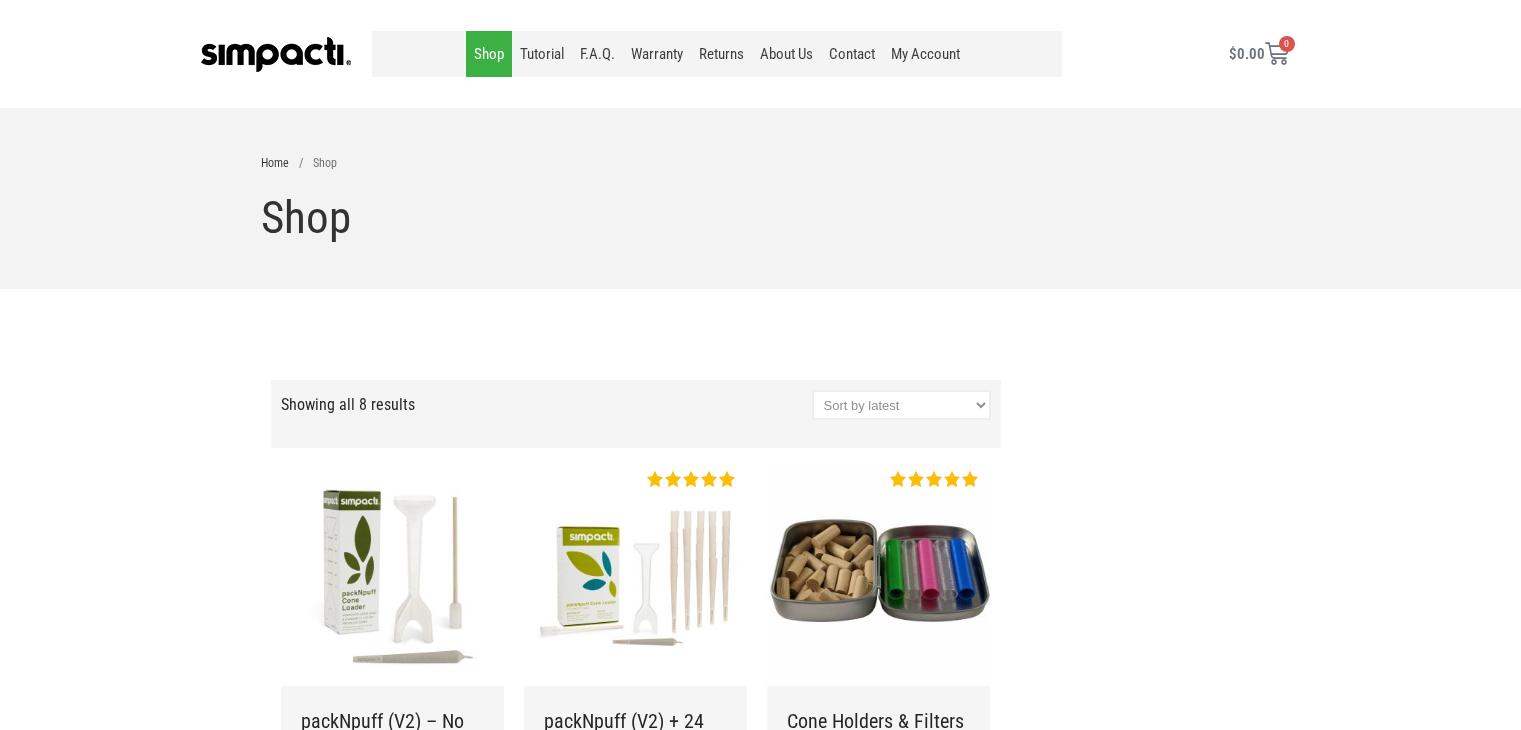 scroll, scrollTop: 0, scrollLeft: 0, axis: both 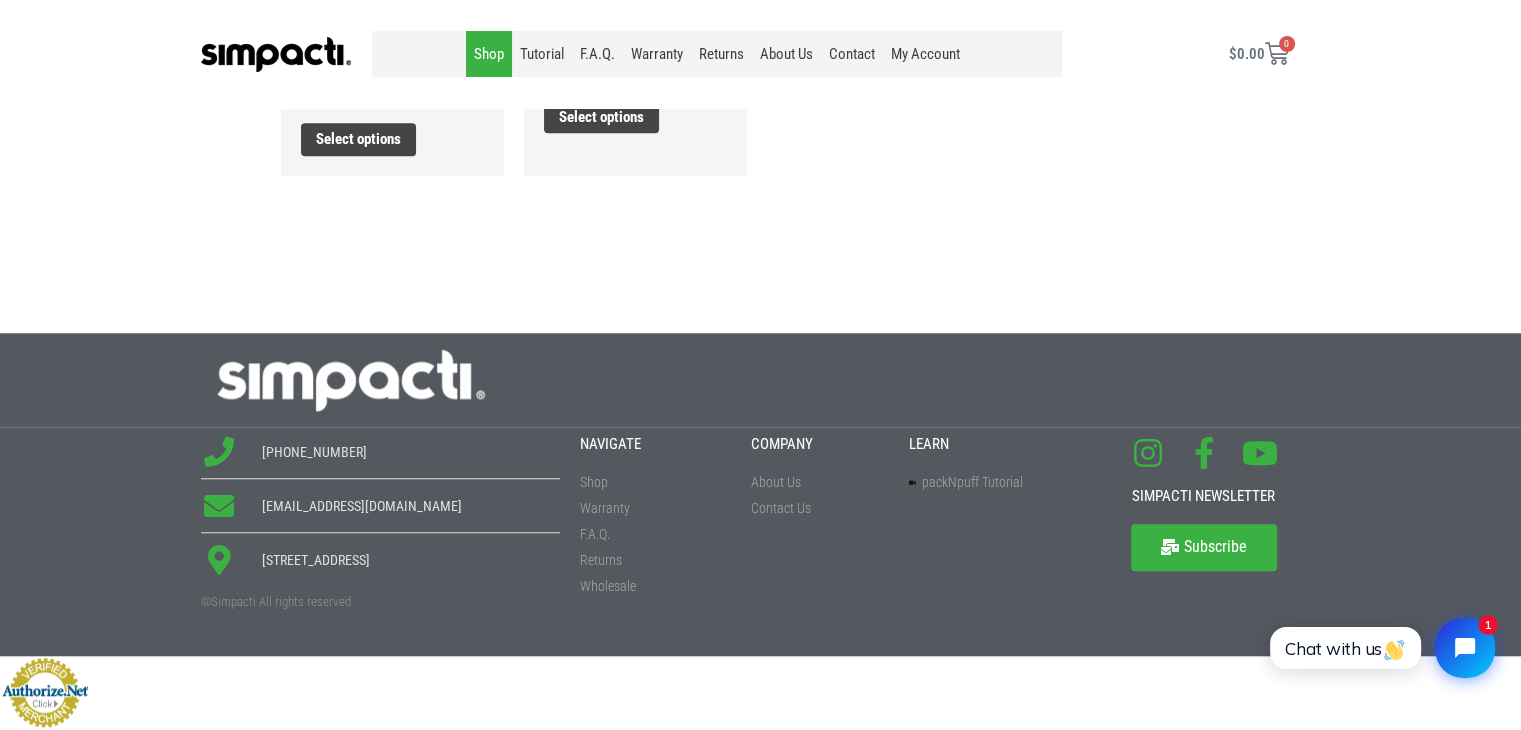 click on "About Us" at bounding box center [776, 482] 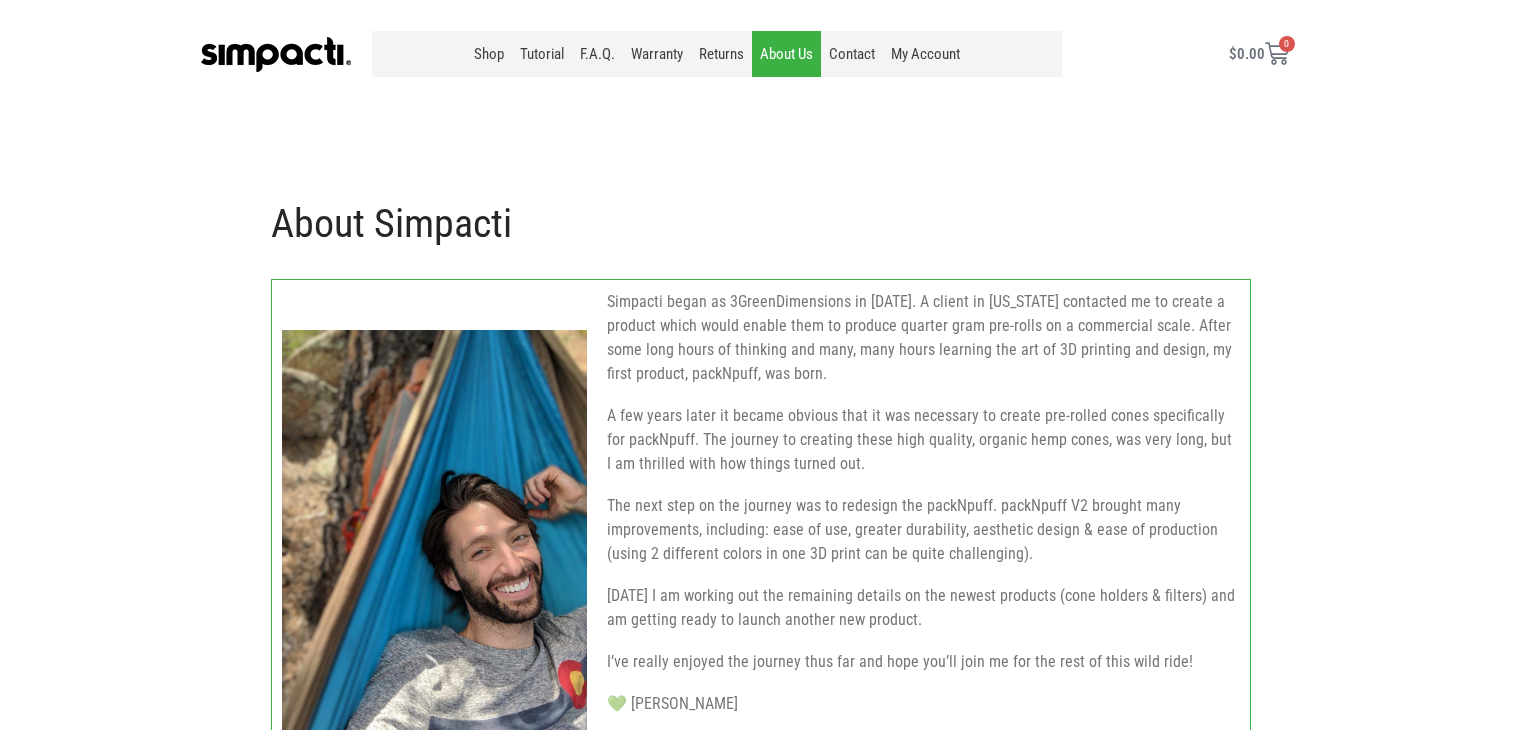 scroll, scrollTop: 0, scrollLeft: 0, axis: both 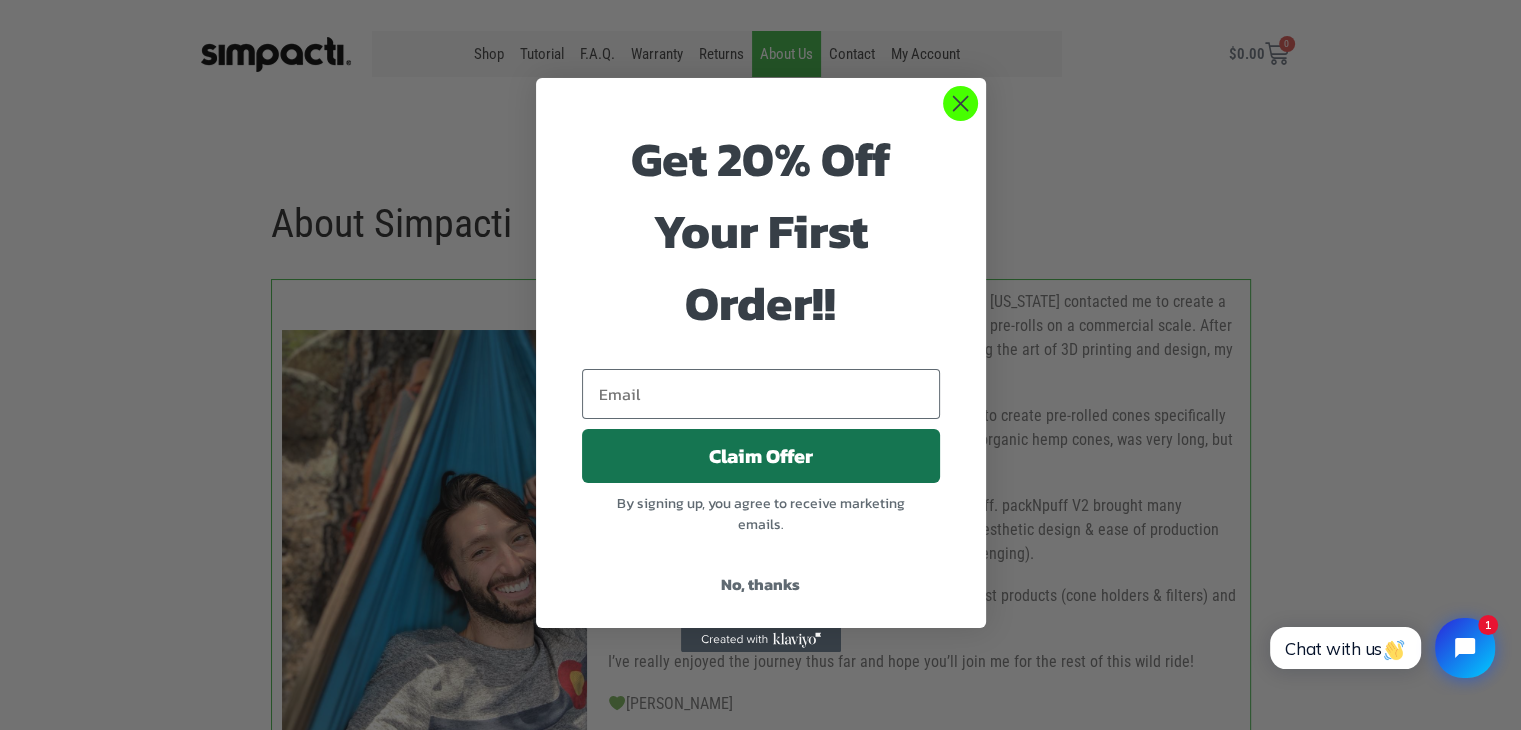 click 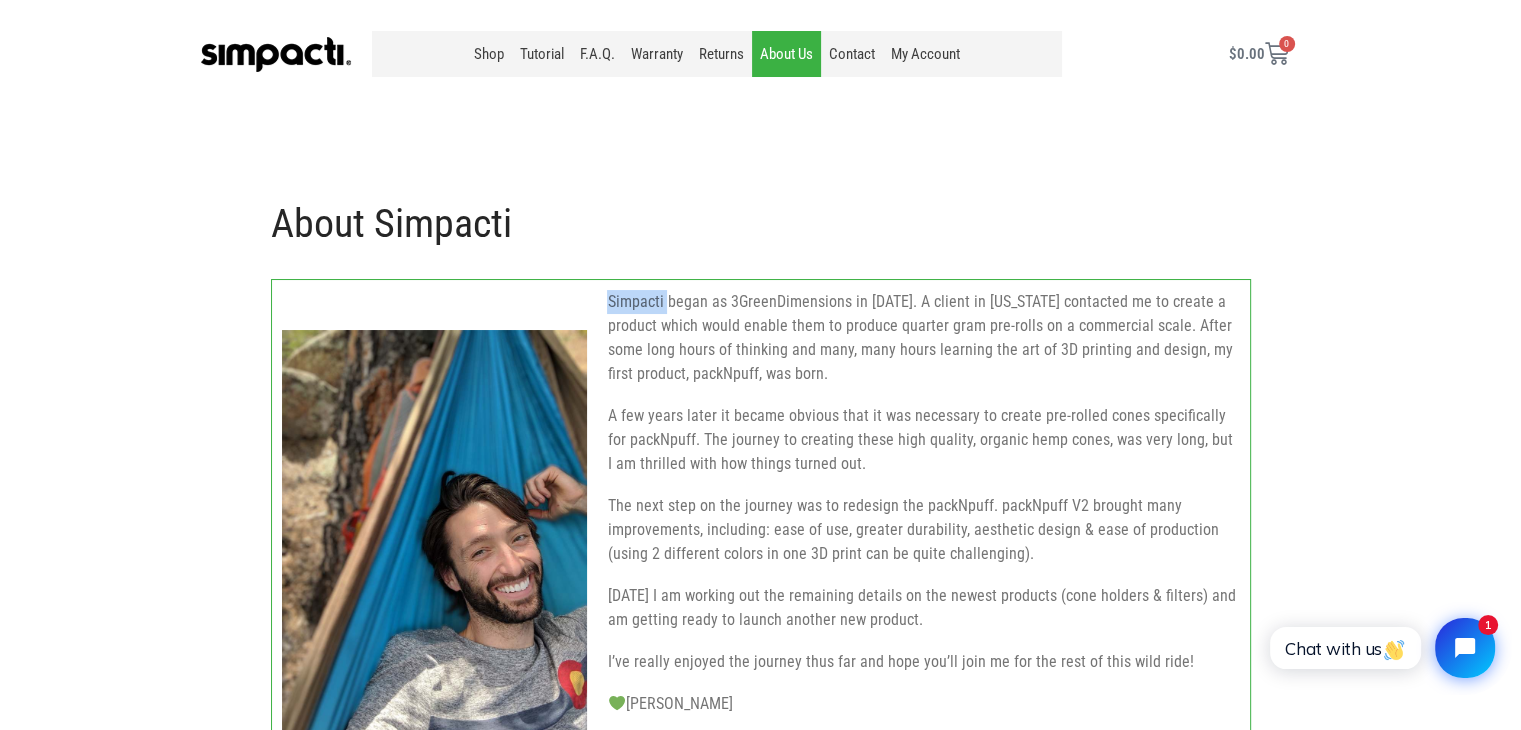 drag, startPoint x: 597, startPoint y: 293, endPoint x: 665, endPoint y: 301, distance: 68.46897 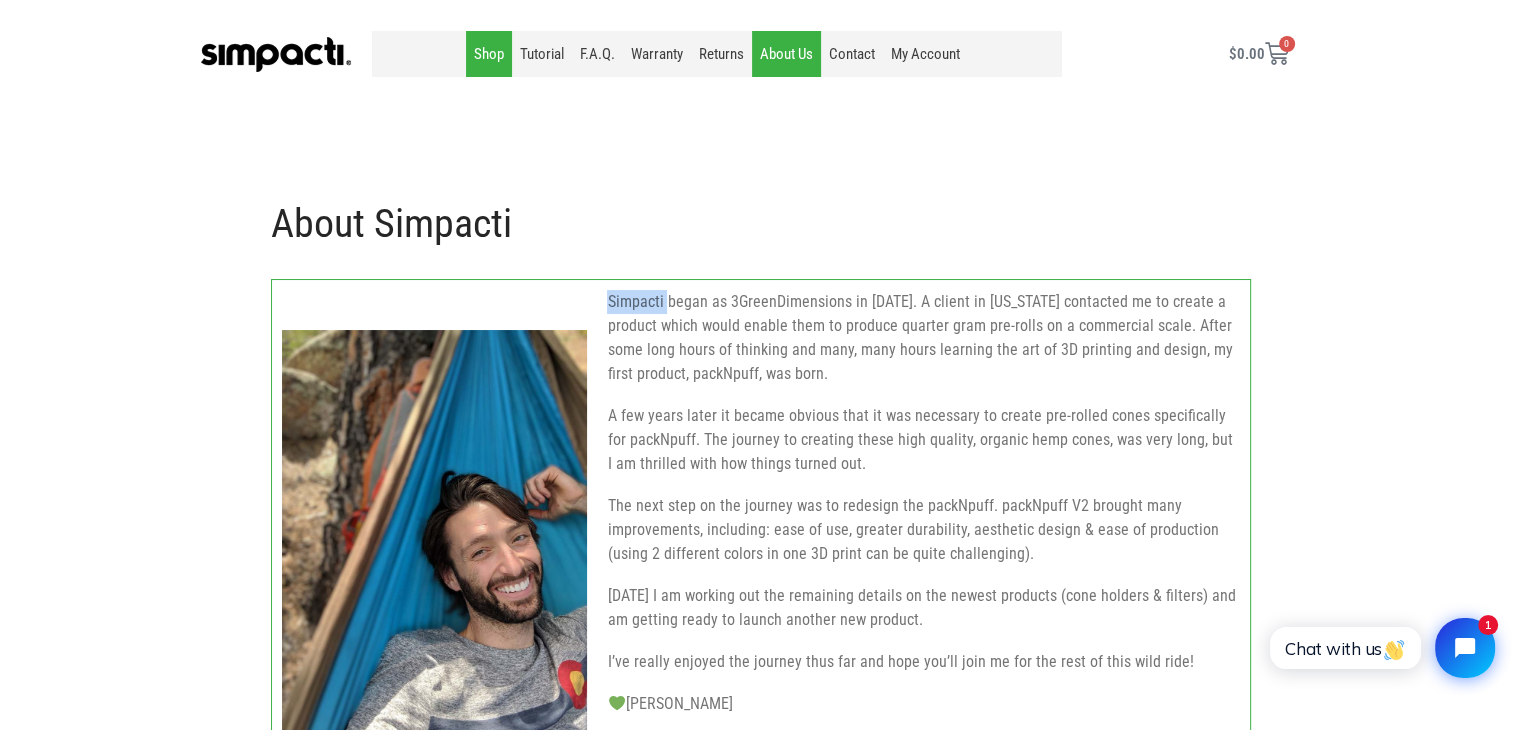 click on "Shop" 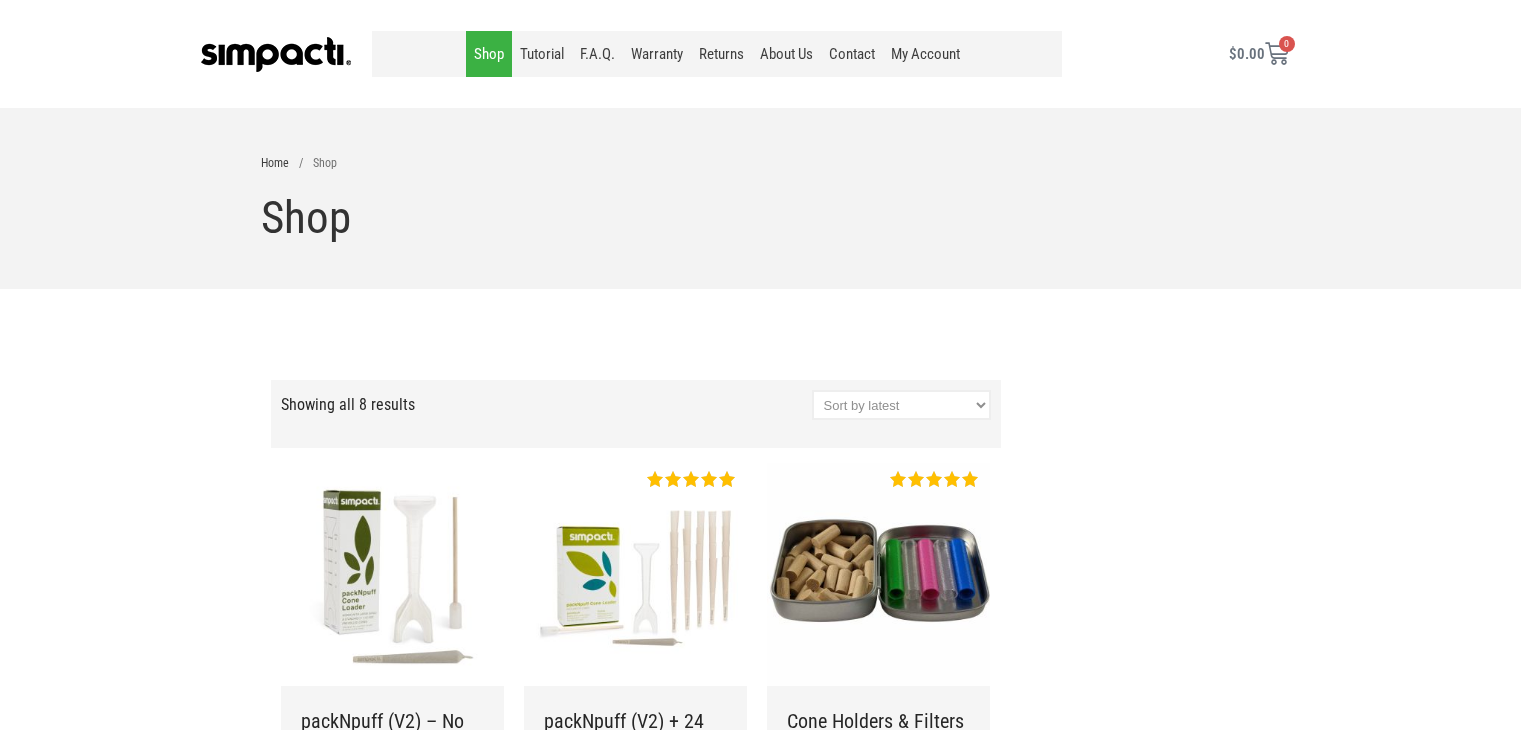 scroll, scrollTop: 0, scrollLeft: 0, axis: both 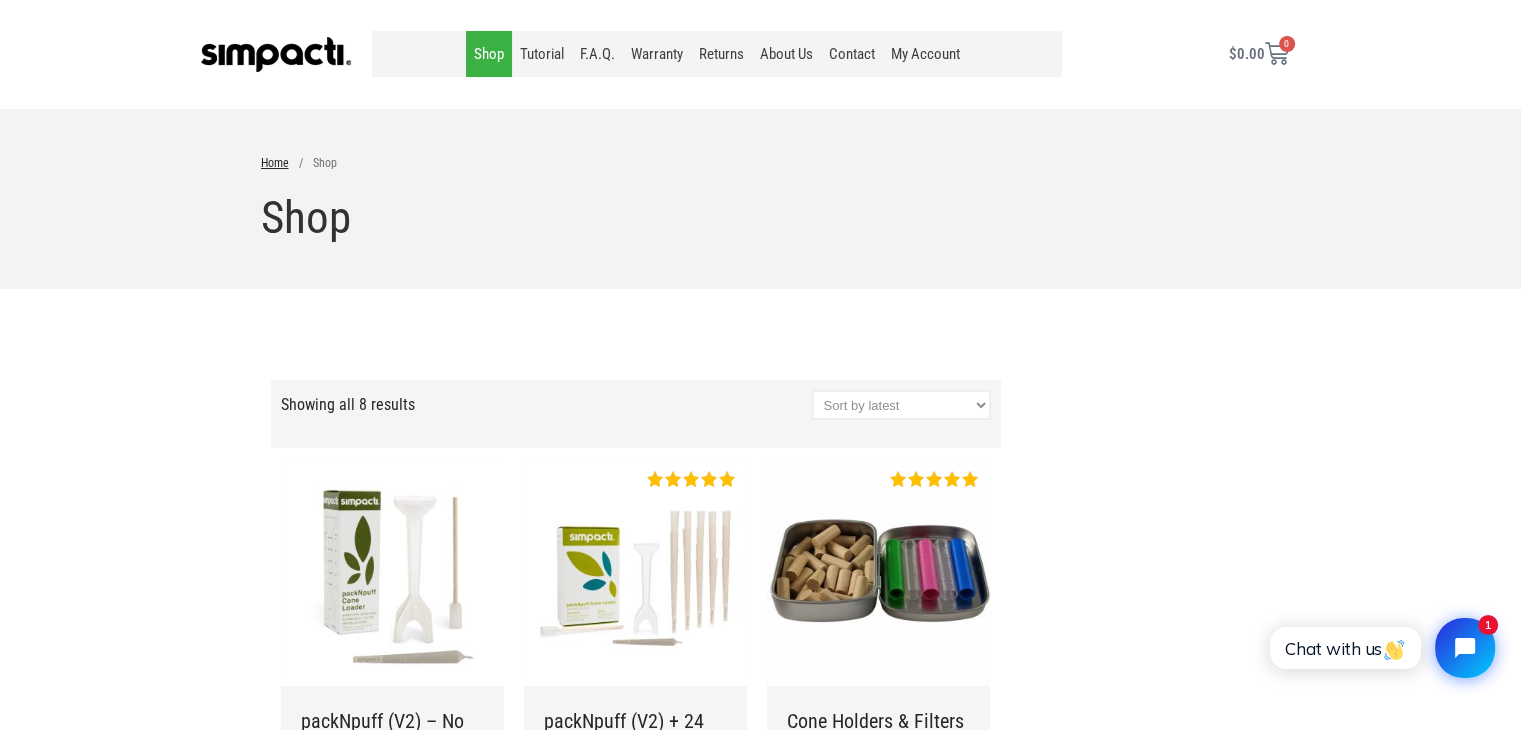 click on "Home" at bounding box center (275, 163) 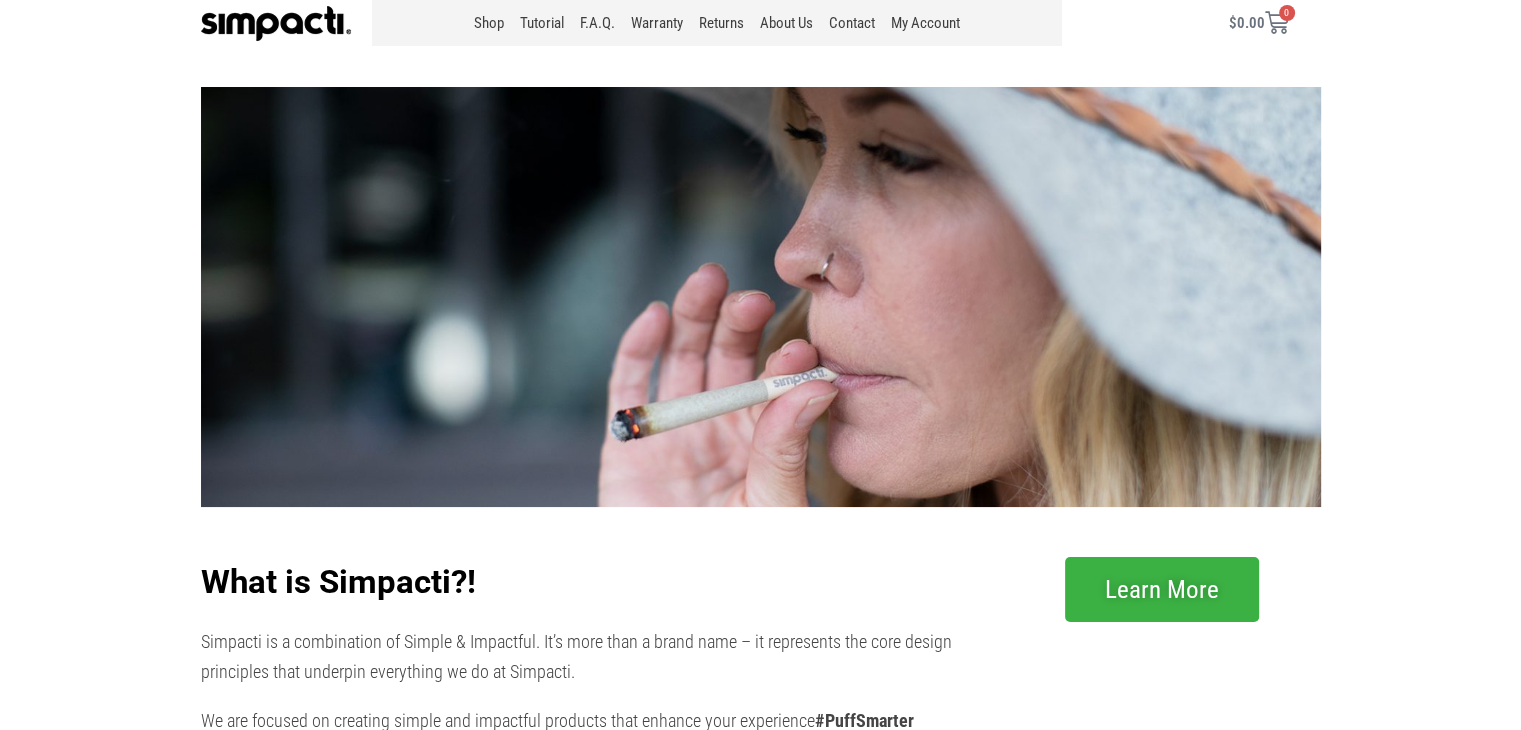 scroll, scrollTop: 200, scrollLeft: 0, axis: vertical 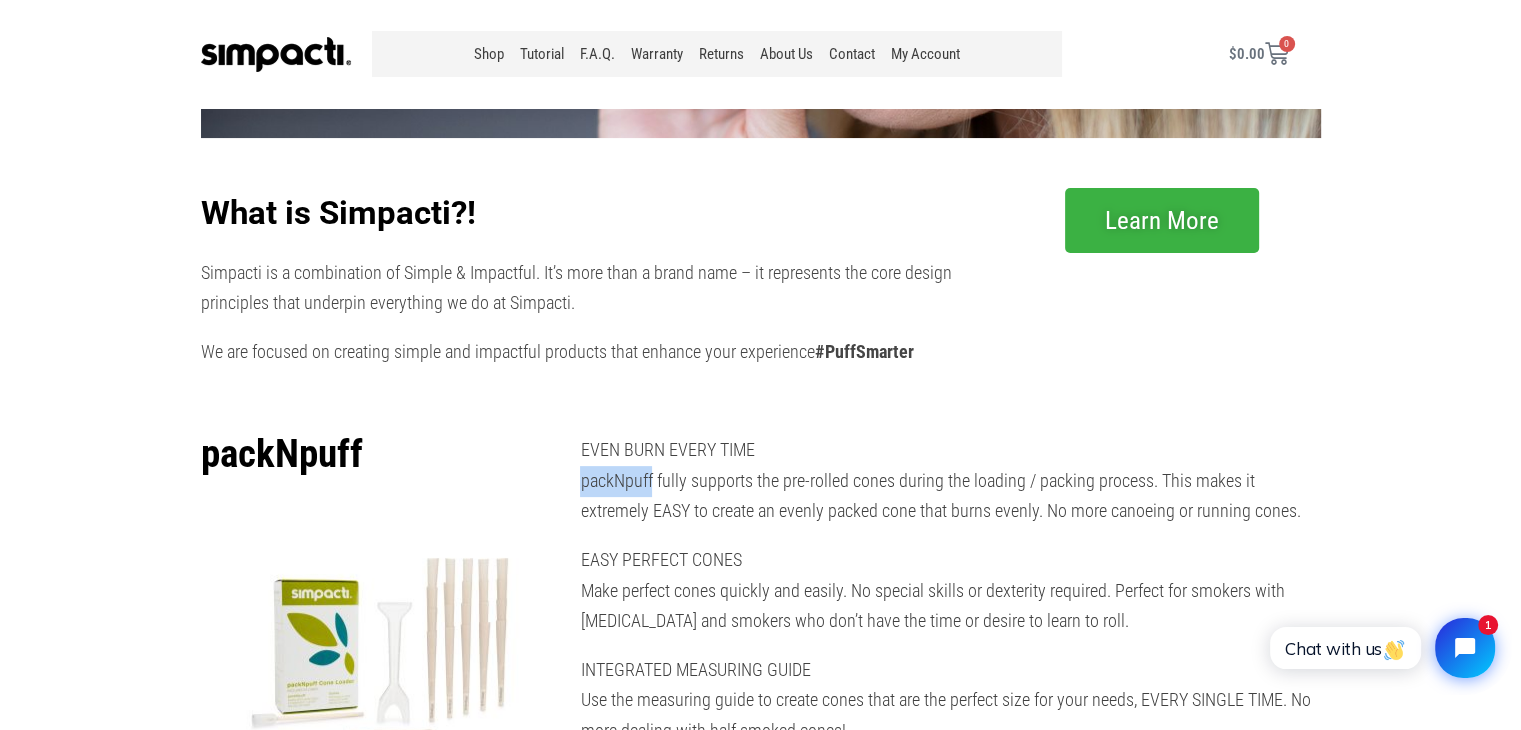 drag, startPoint x: 580, startPoint y: 479, endPoint x: 650, endPoint y: 471, distance: 70.45566 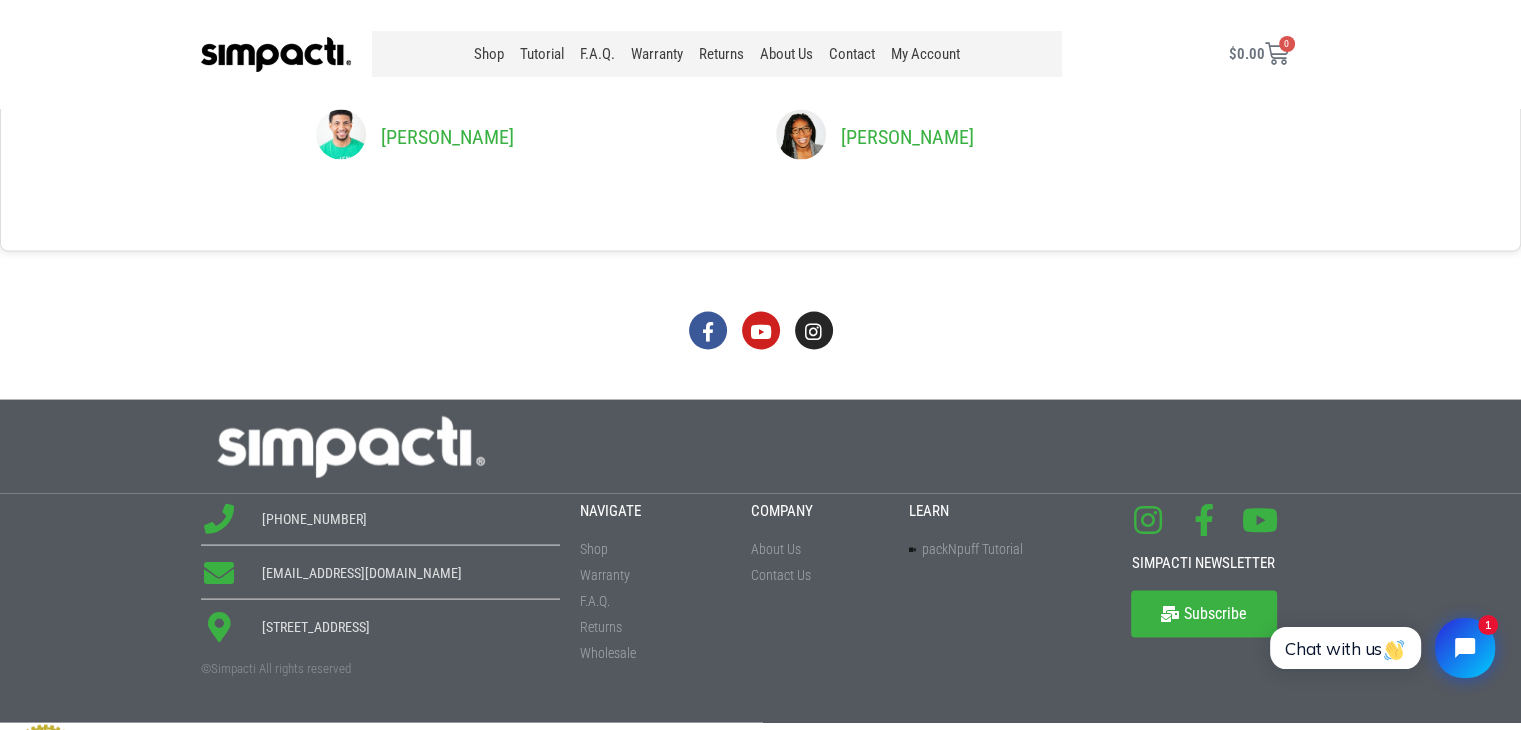 scroll, scrollTop: 3990, scrollLeft: 0, axis: vertical 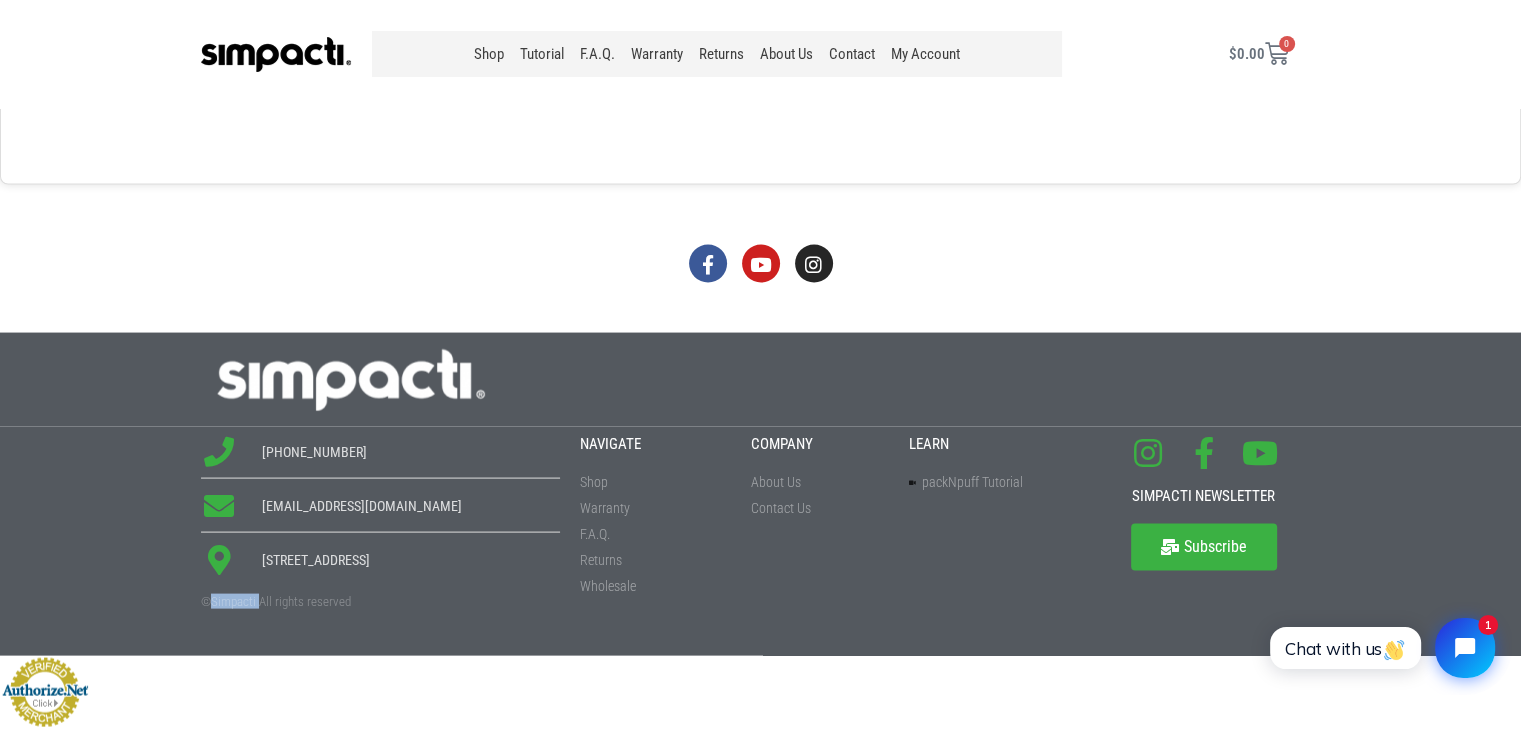 drag, startPoint x: 212, startPoint y: 593, endPoint x: 258, endPoint y: 597, distance: 46.173584 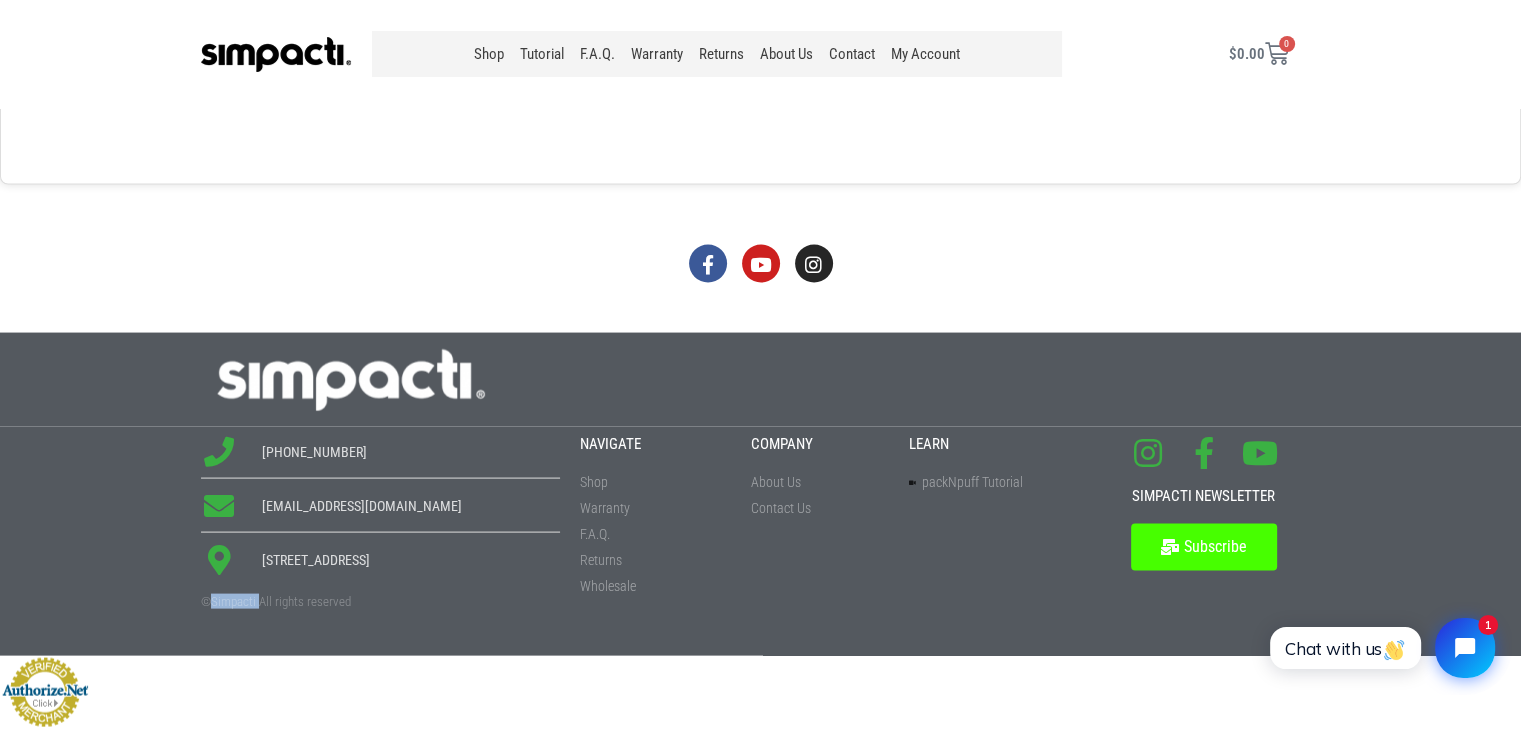 click on "Subscribe" at bounding box center (1215, 547) 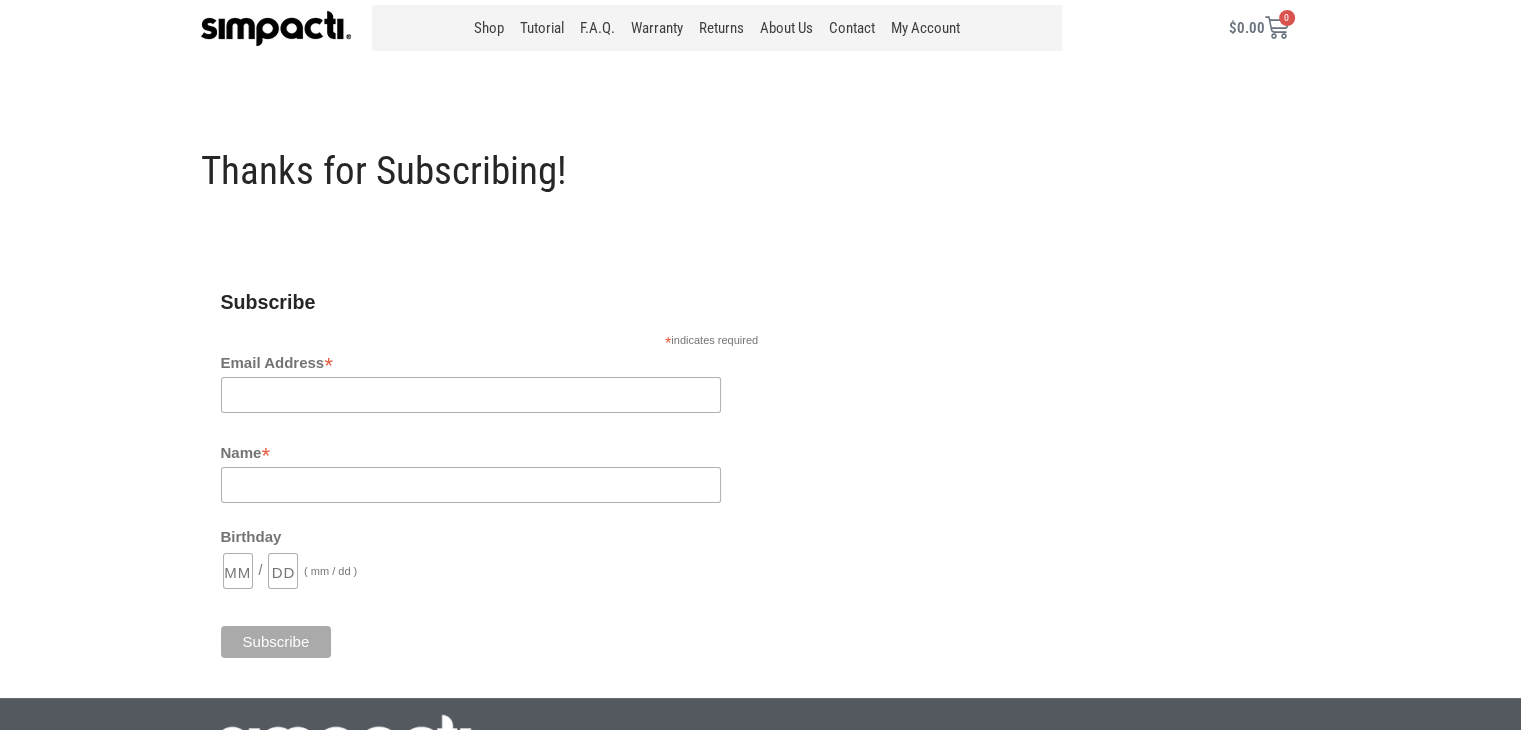 scroll, scrollTop: 200, scrollLeft: 0, axis: vertical 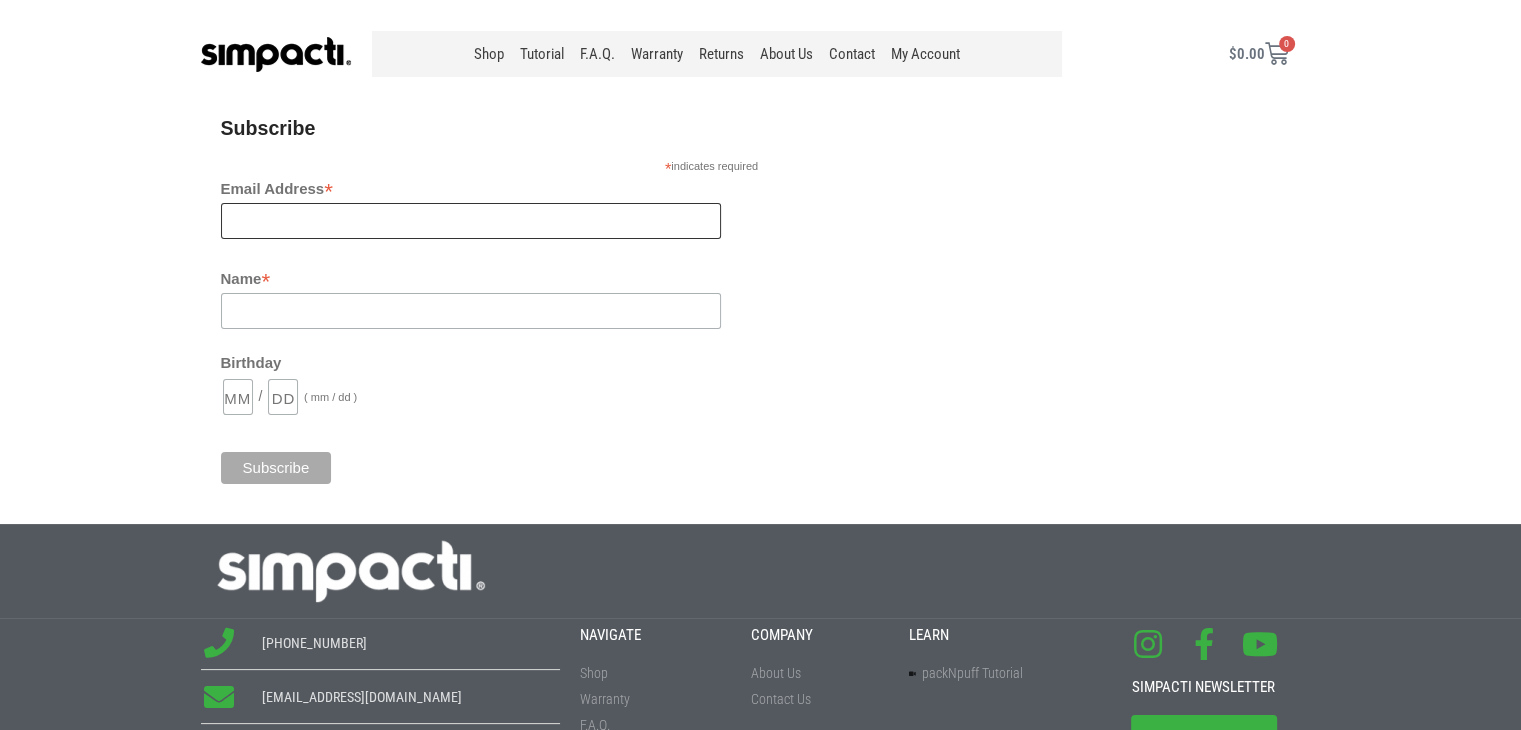 click on "Email Address   *" at bounding box center (471, 221) 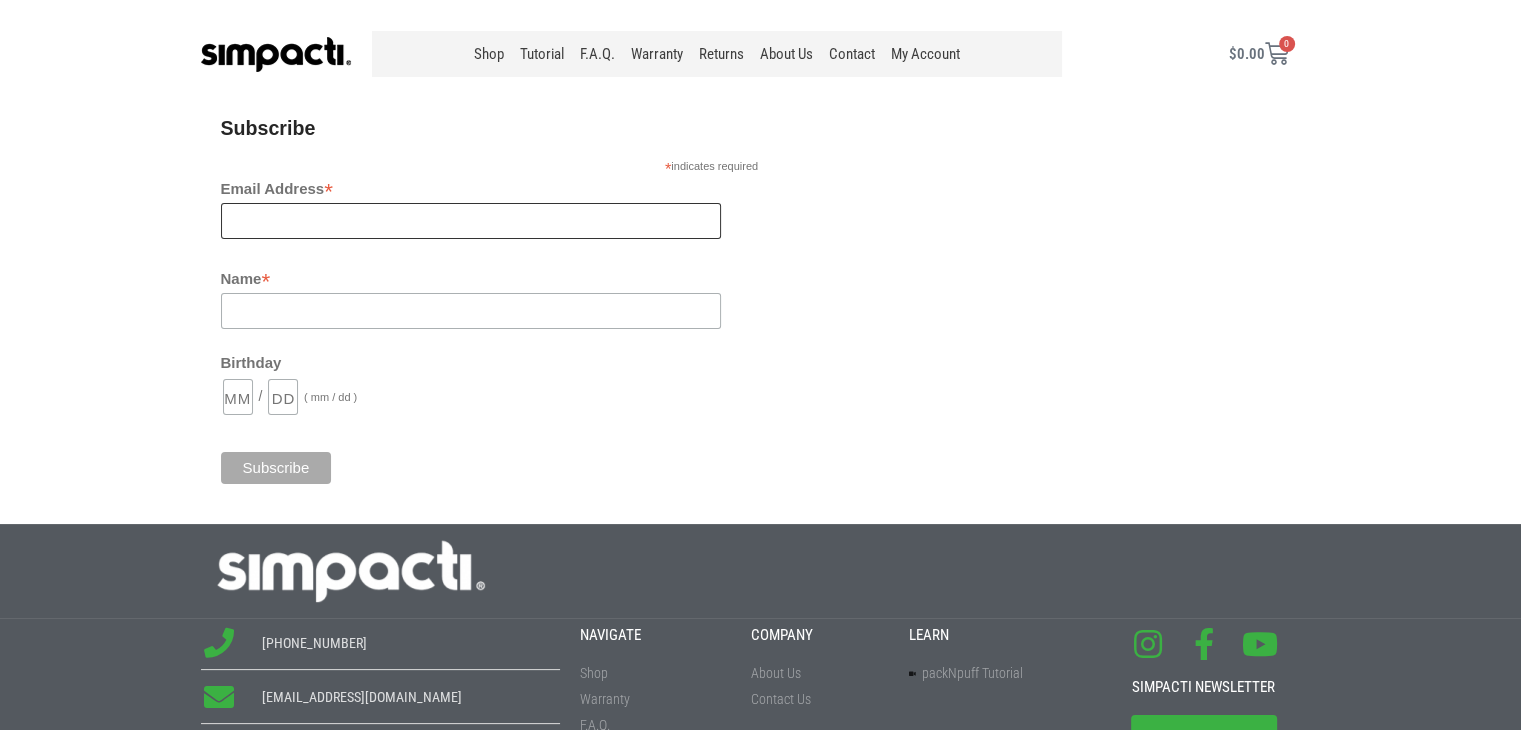 type on "[PERSON_NAME][EMAIL_ADDRESS][DOMAIN_NAME]" 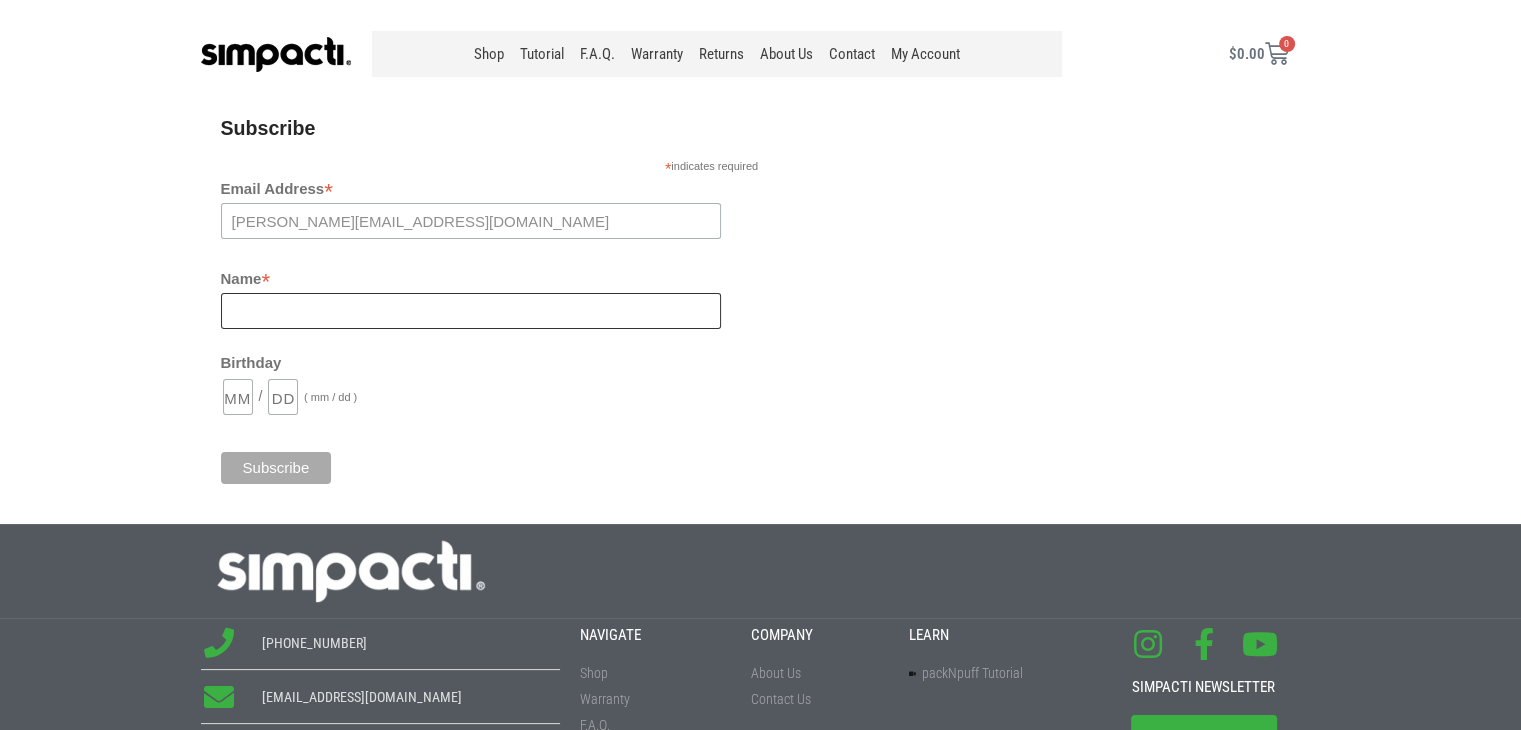 click on "Name   *" at bounding box center [471, 311] 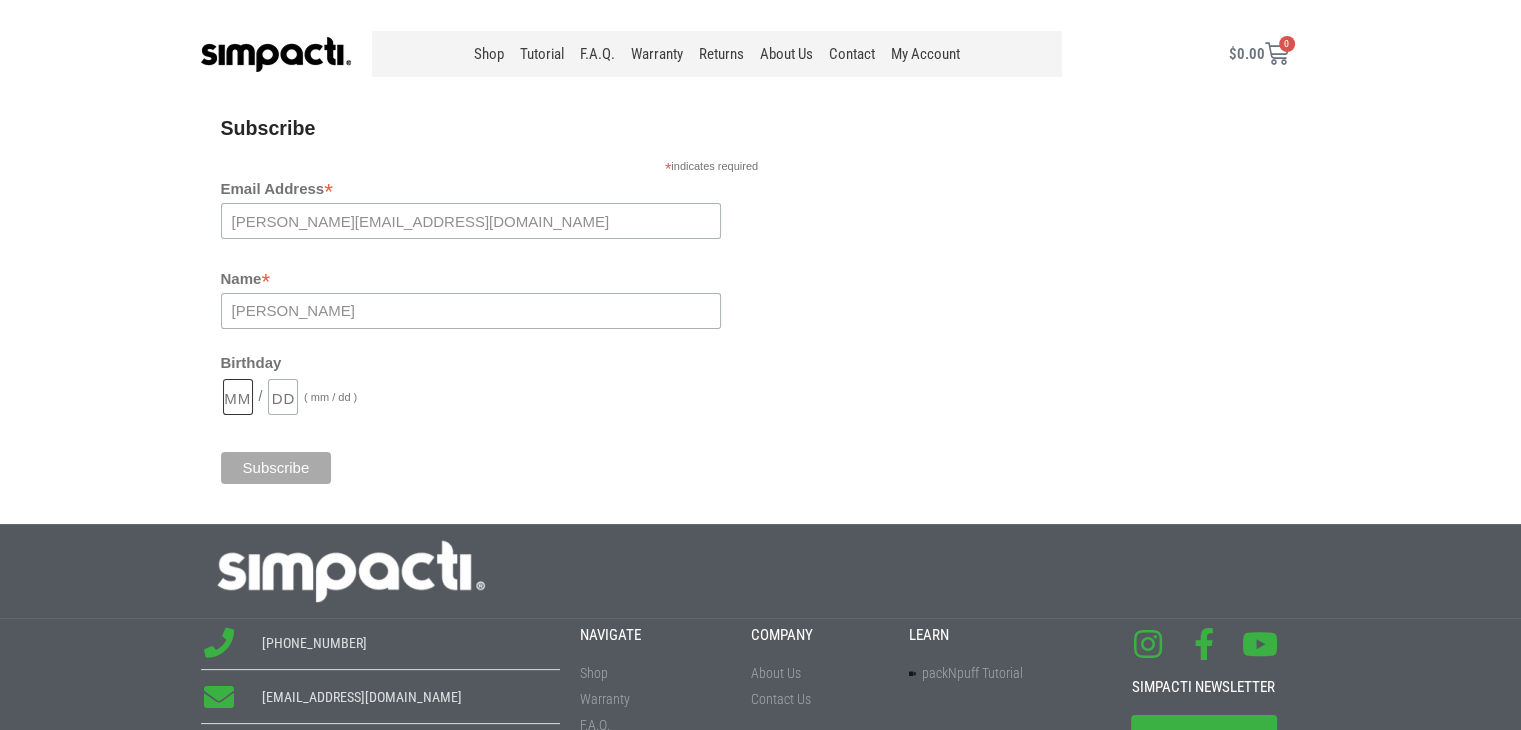 click on "Birthday" at bounding box center [238, 397] 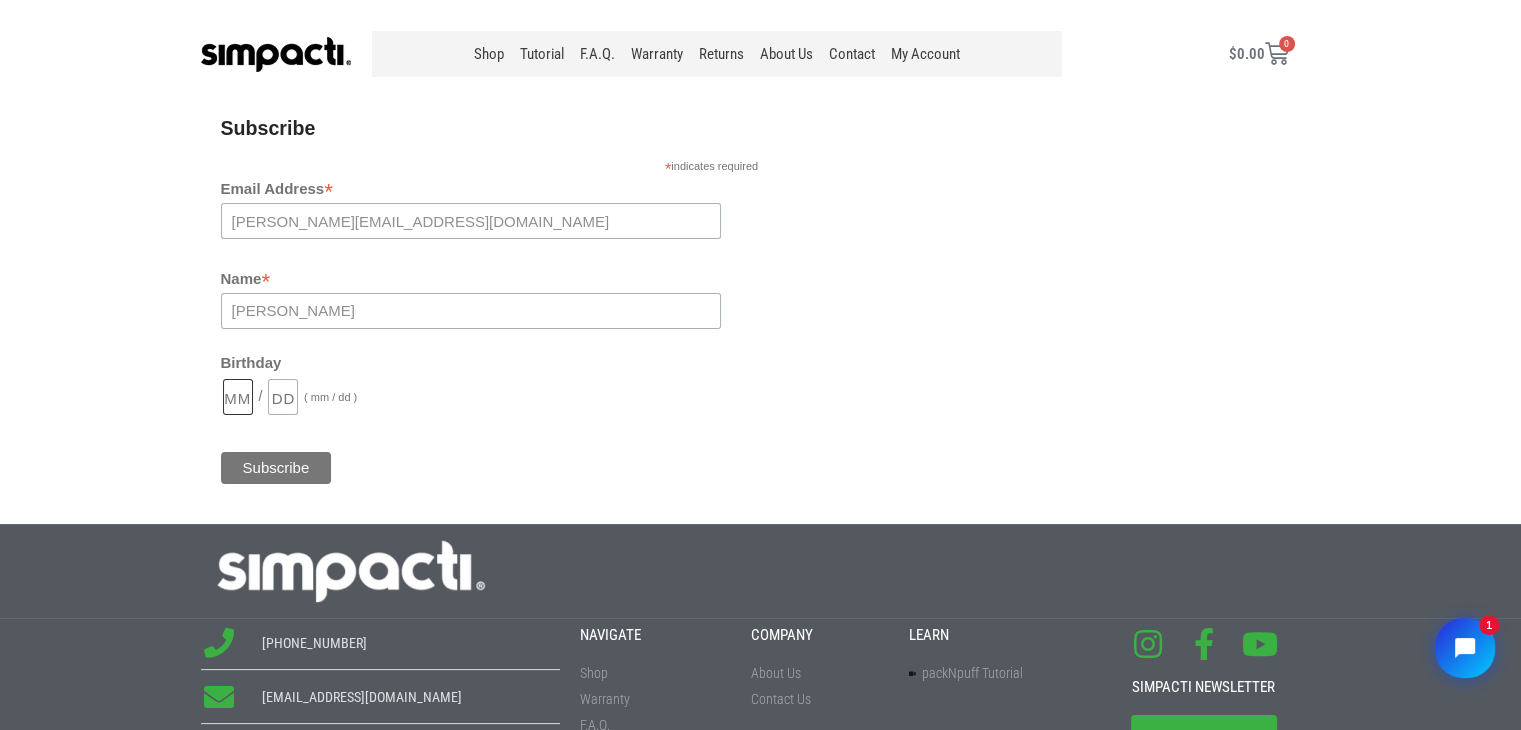 scroll, scrollTop: 0, scrollLeft: 0, axis: both 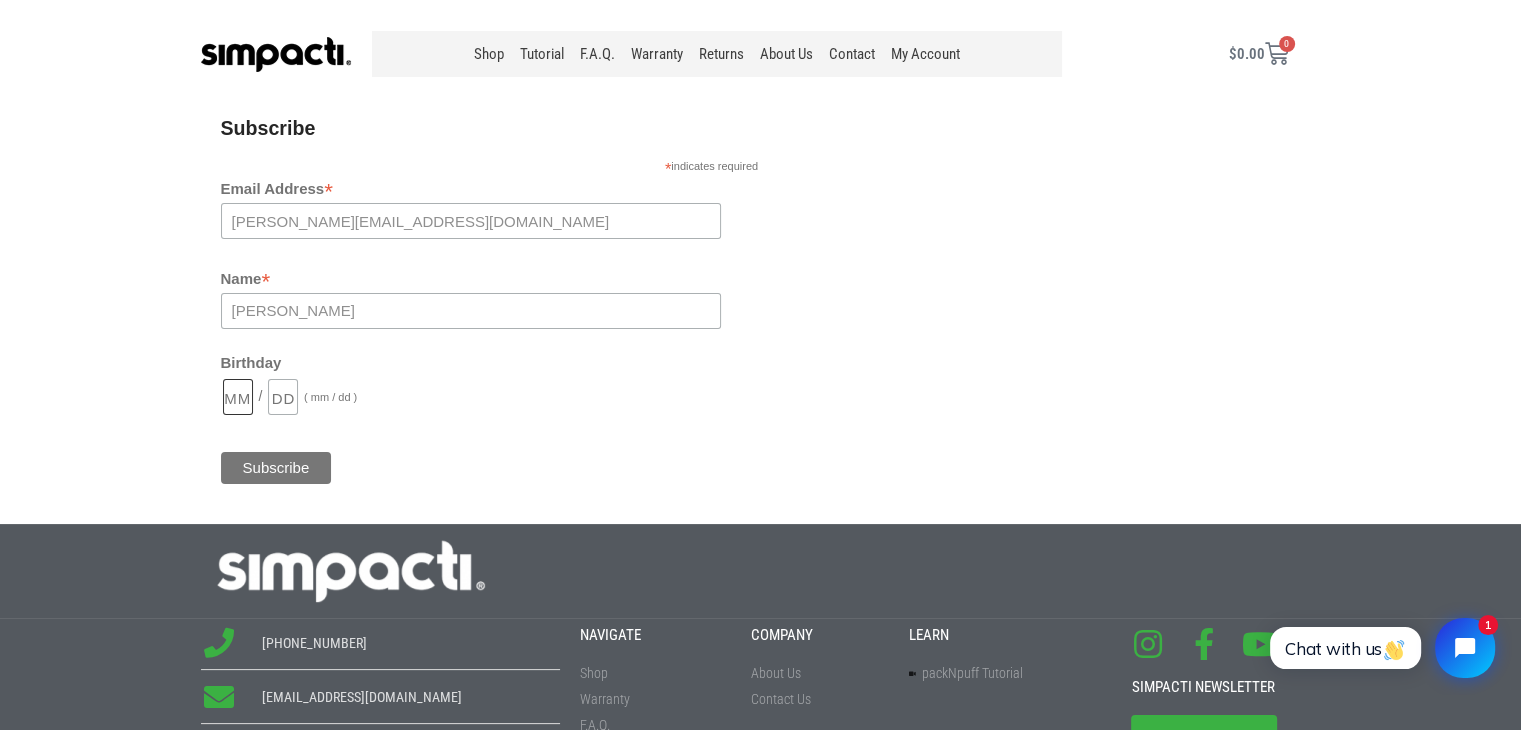 type on "/" 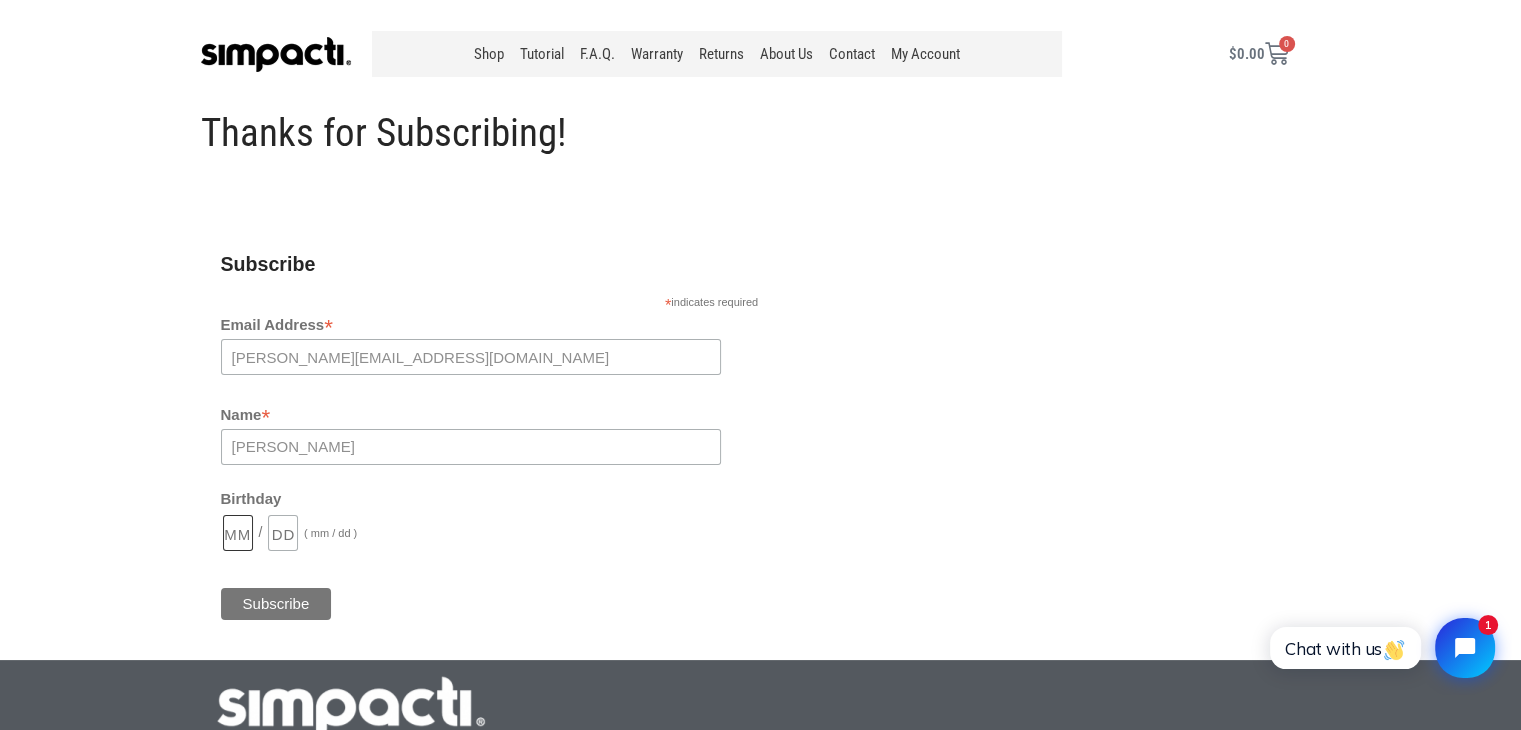 scroll, scrollTop: 200, scrollLeft: 0, axis: vertical 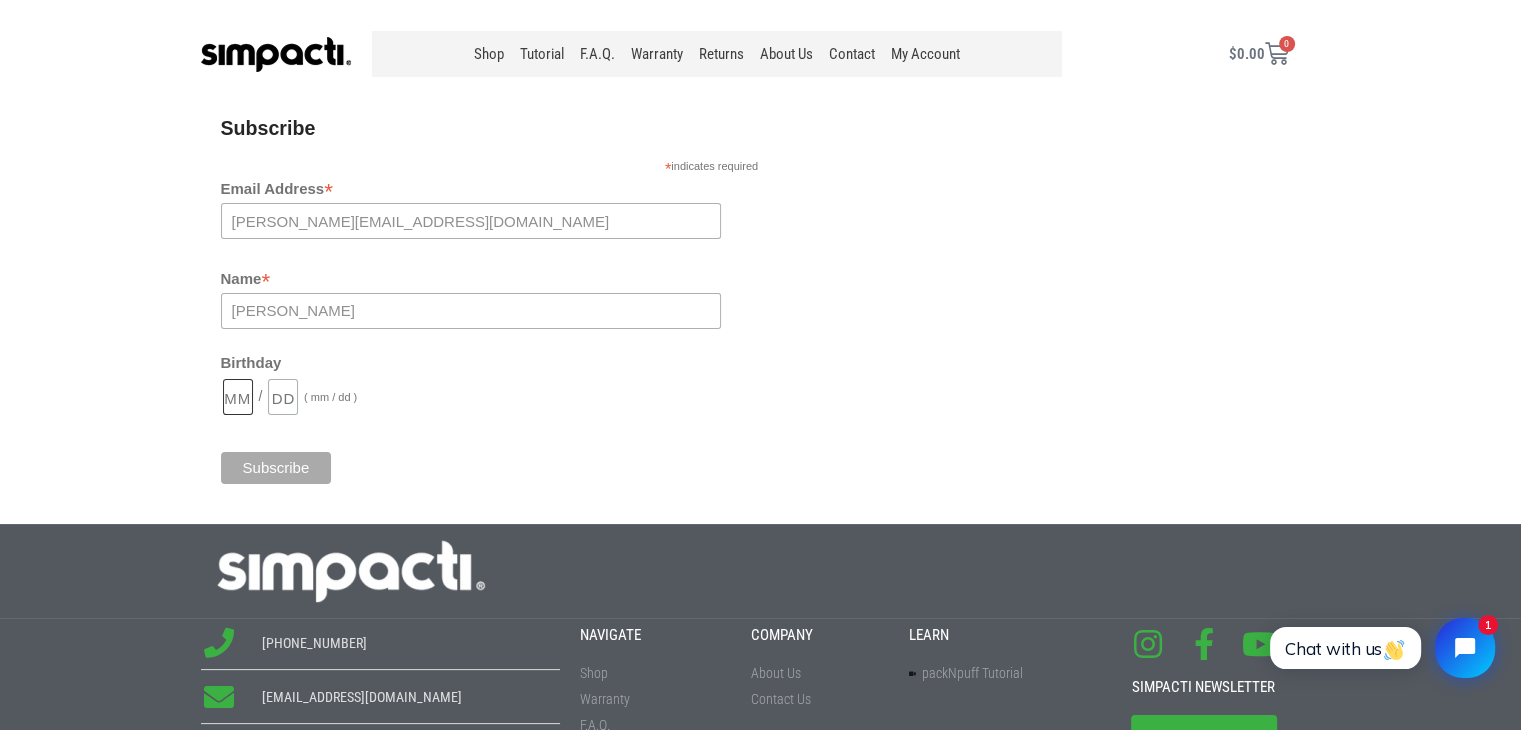 click on "Birthday" at bounding box center (238, 397) 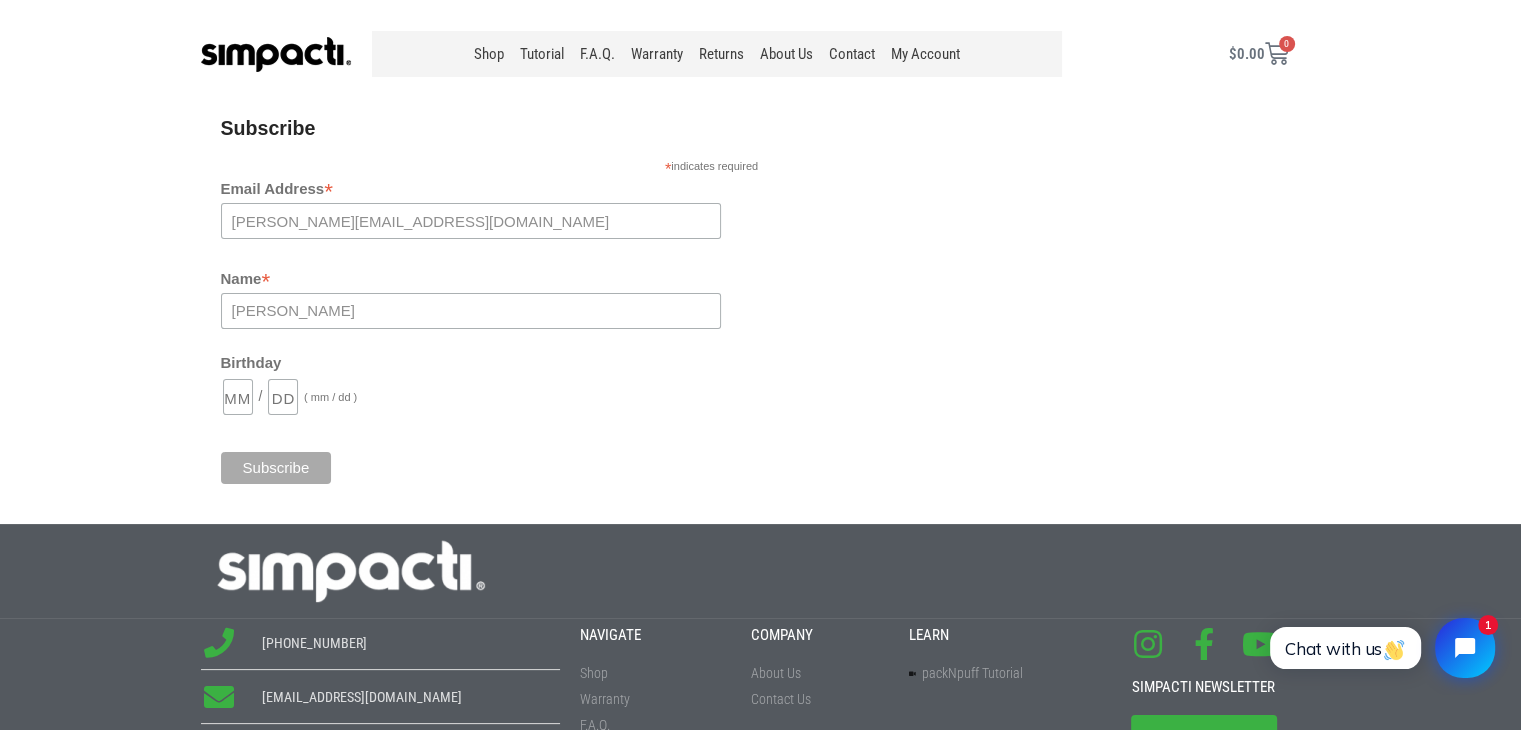 click at bounding box center [283, 395] 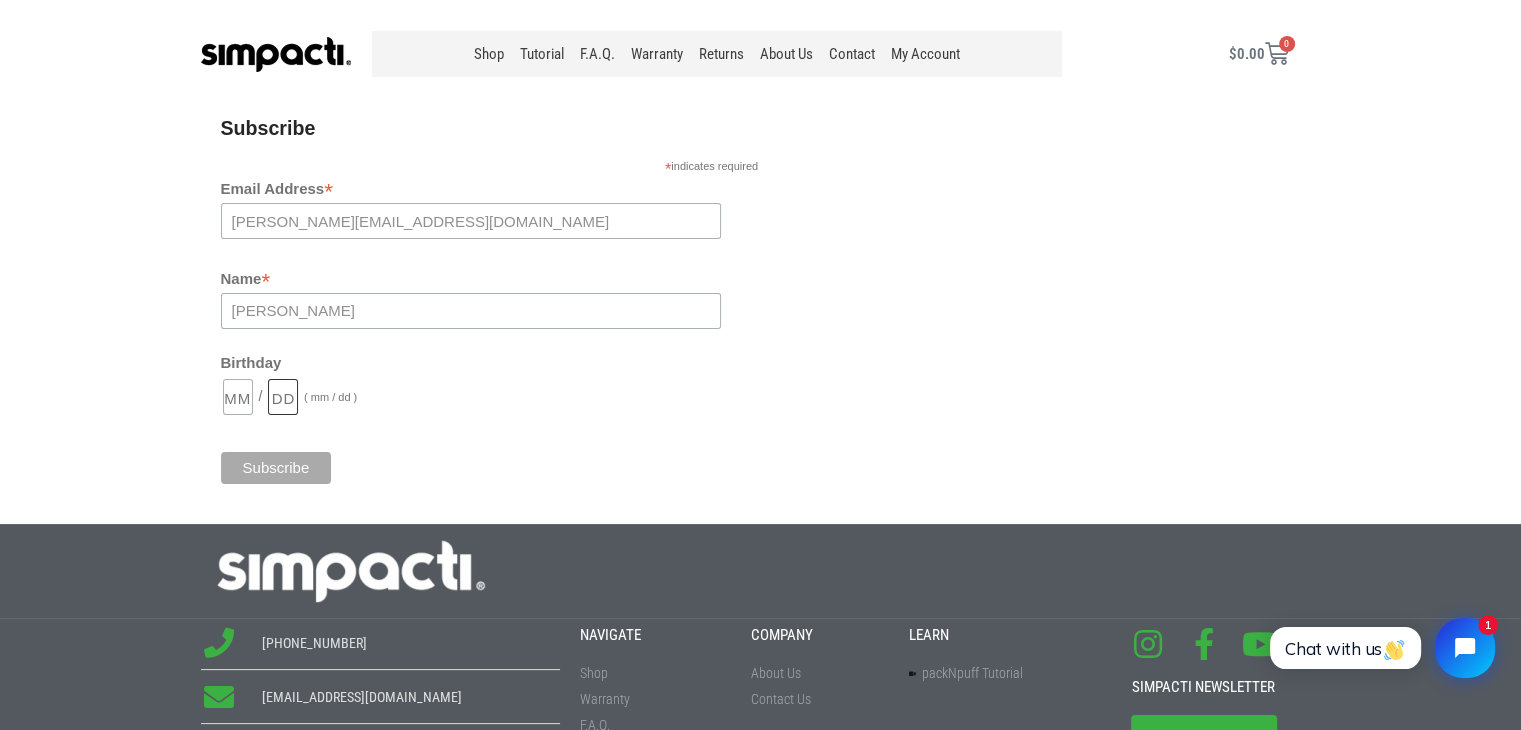 click at bounding box center (283, 397) 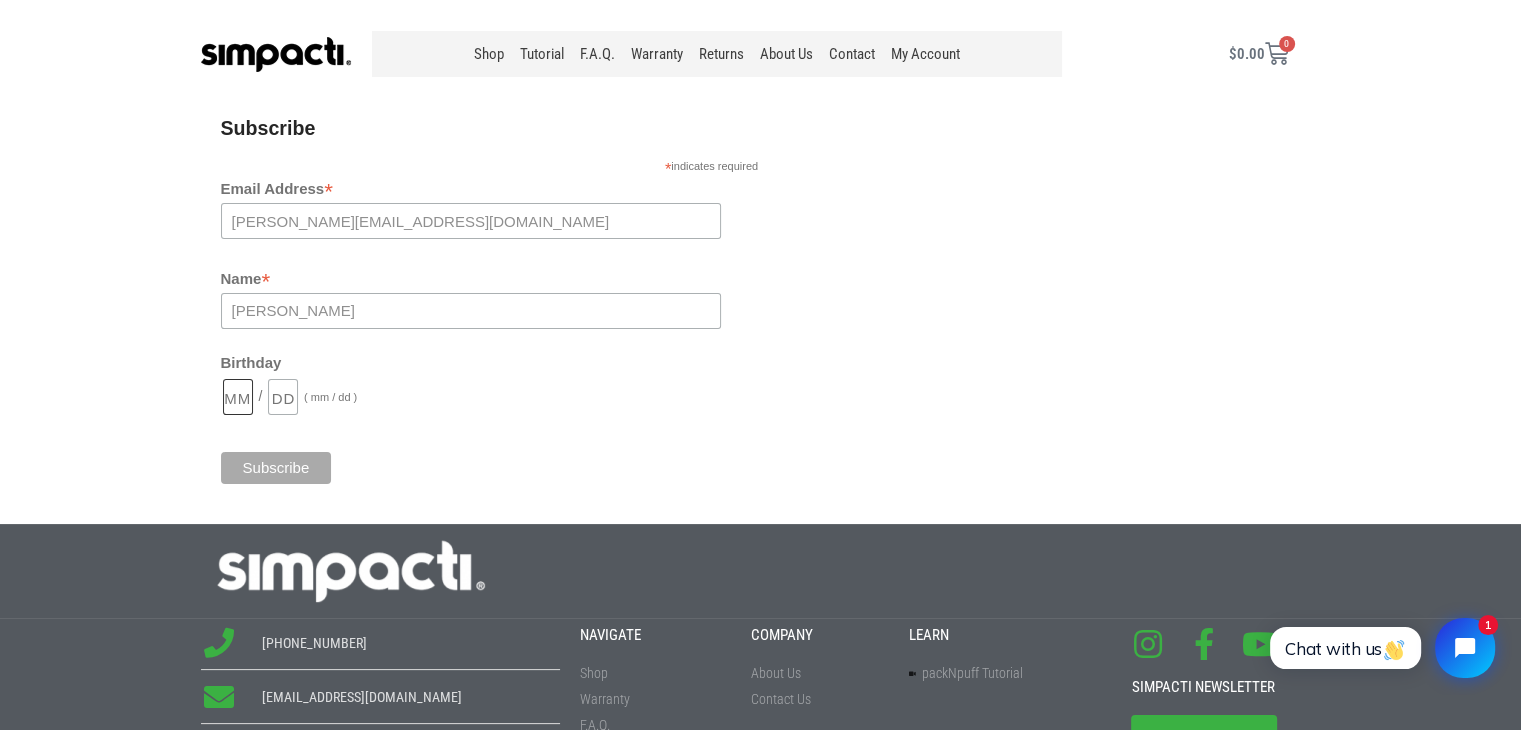 click on "Birthday" at bounding box center [238, 397] 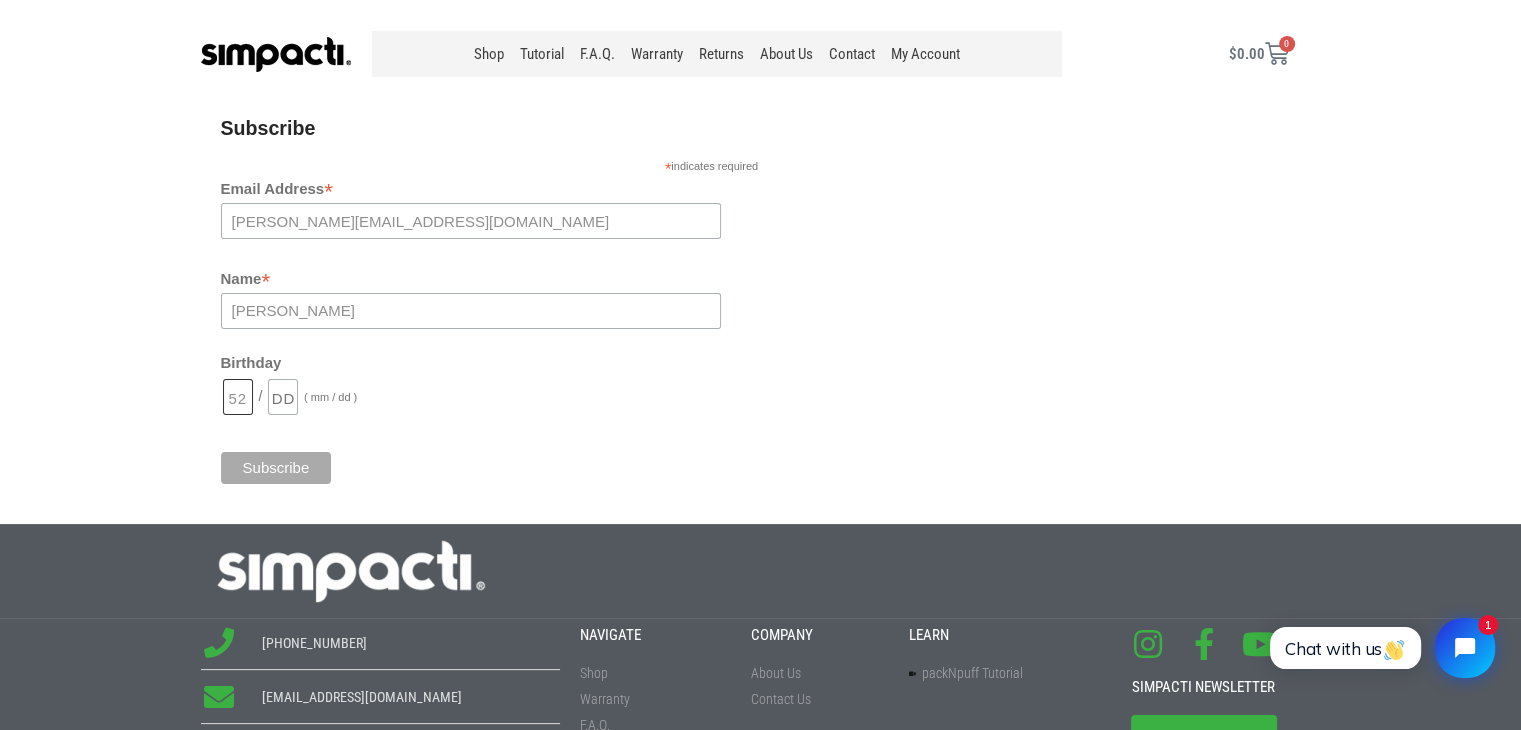 type on "5" 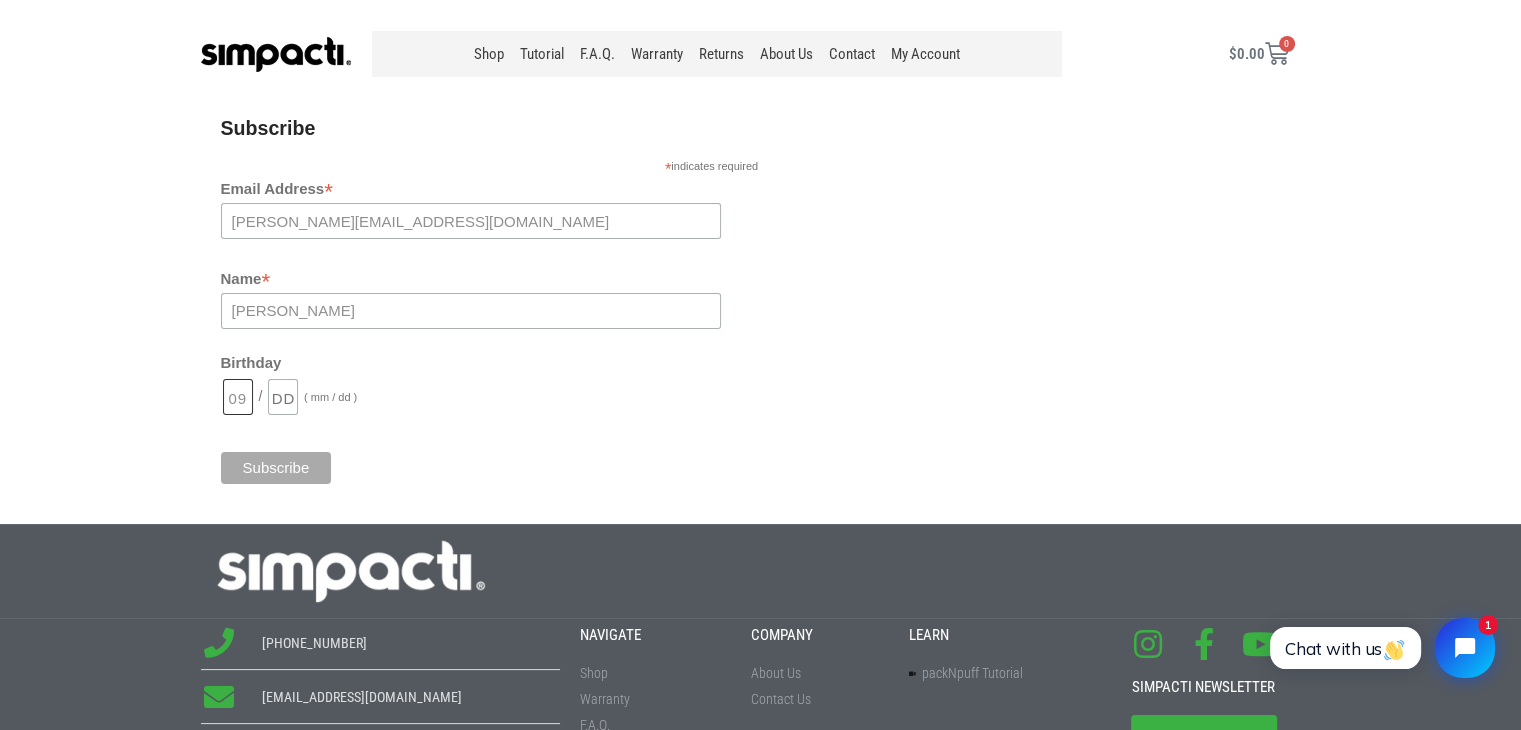 type on "09" 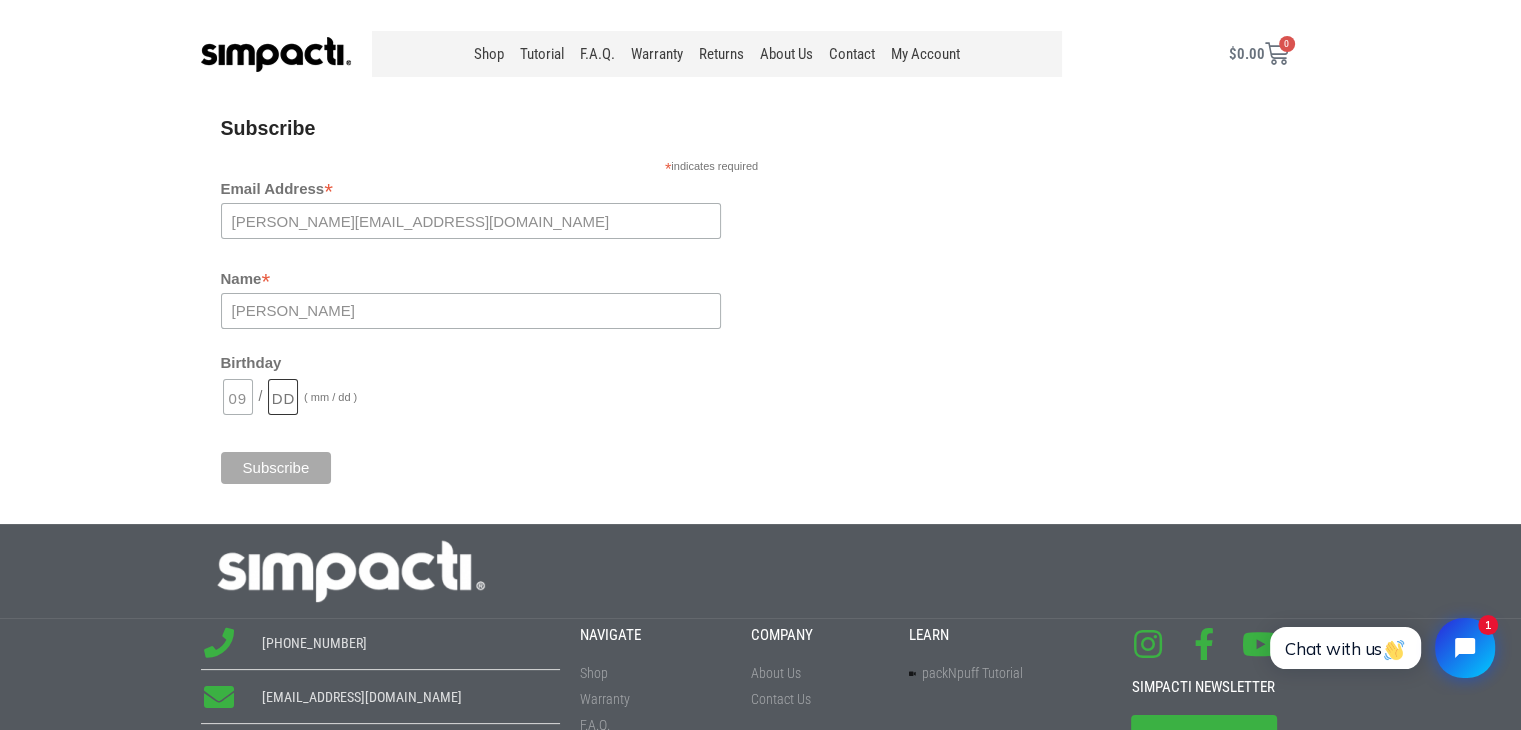 click at bounding box center (283, 397) 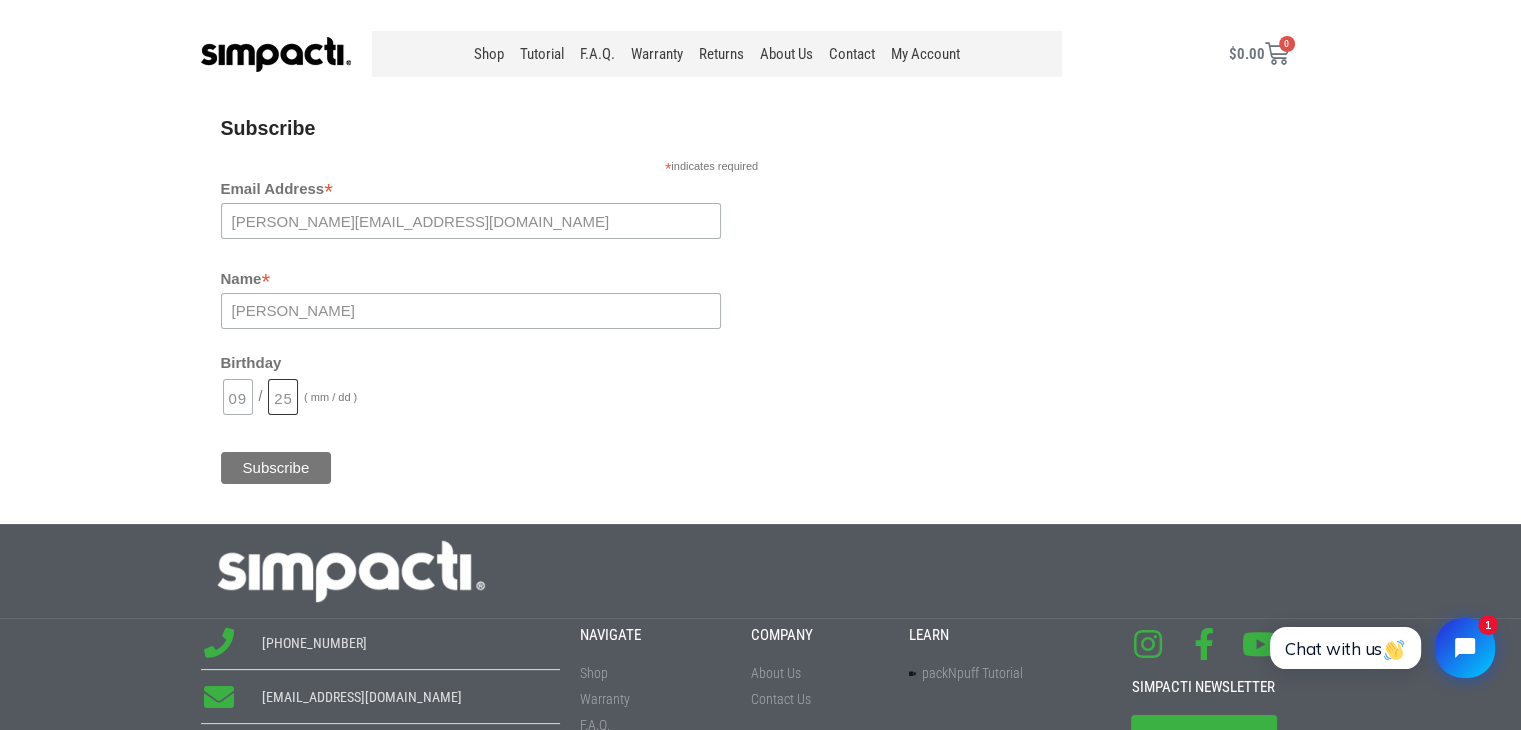 type on "25" 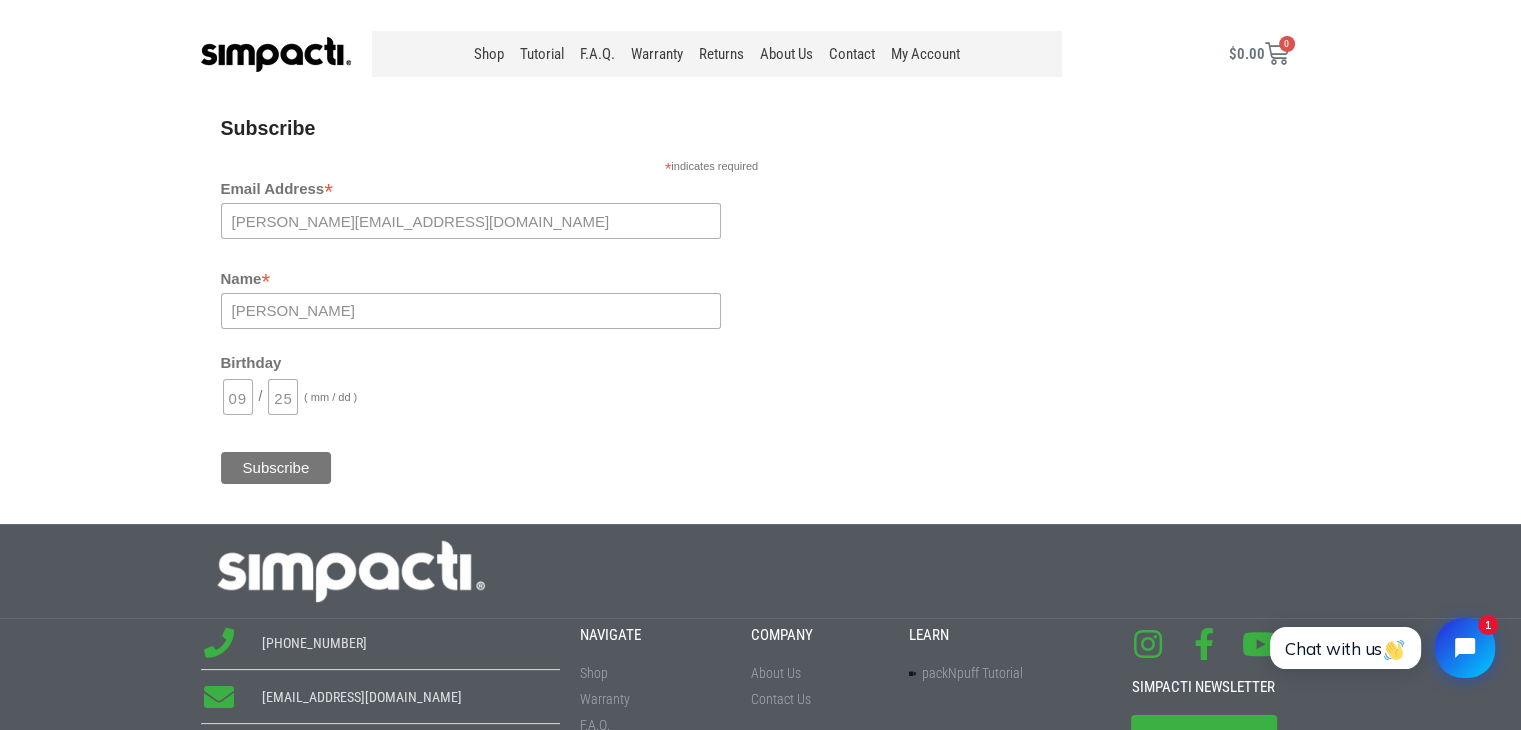 drag, startPoint x: 297, startPoint y: 479, endPoint x: 313, endPoint y: 476, distance: 16.27882 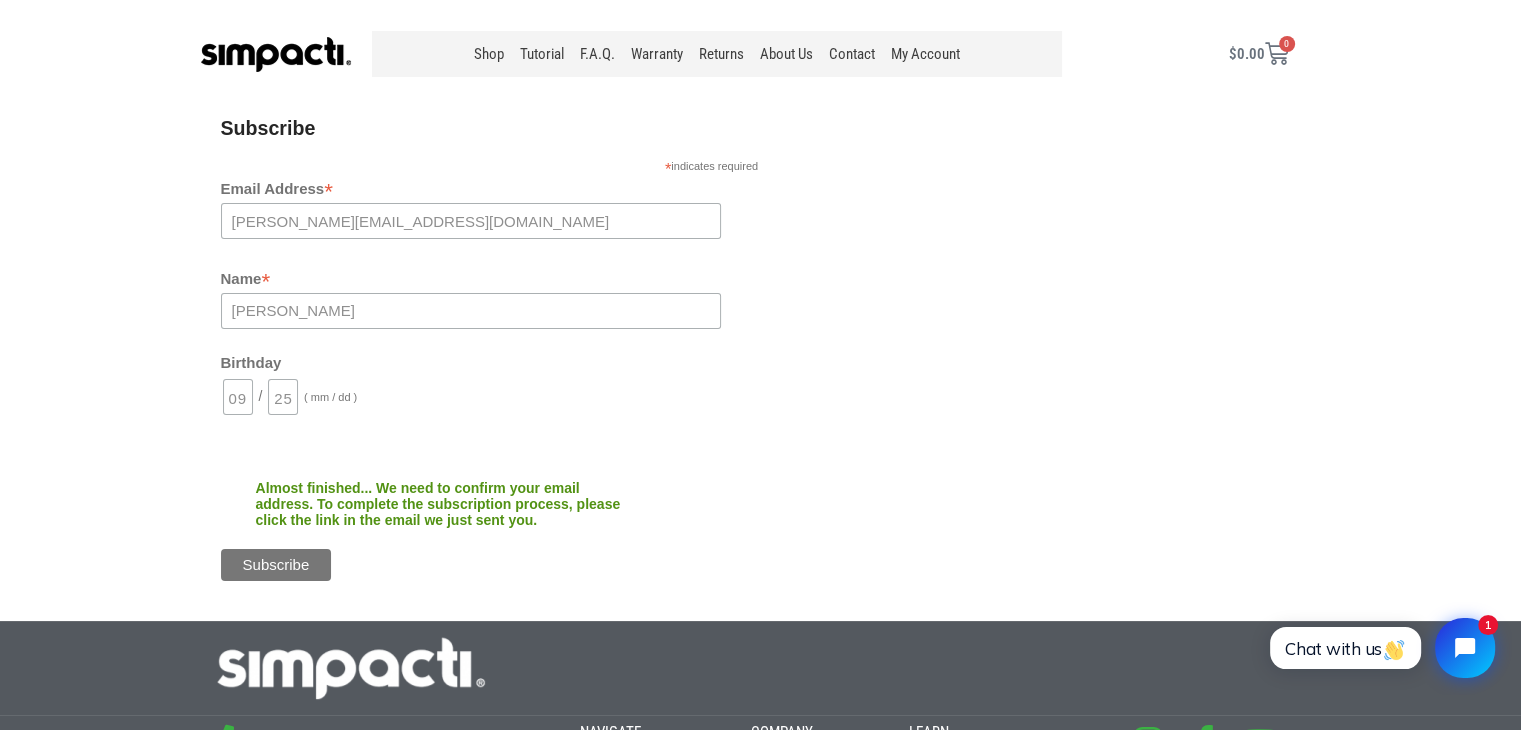 click on "Subscribe
*  indicates required
Email Address   *
[PERSON_NAME][EMAIL_ADDRESS][DOMAIN_NAME]
Name   *
[PERSON_NAME]
Birthday
09
/
25
( mm / dd )
Almost finished... We need to confirm your email address. To complete the subscription process, please click the link in the email we just sent you.
Subscribe" at bounding box center (501, 354) 